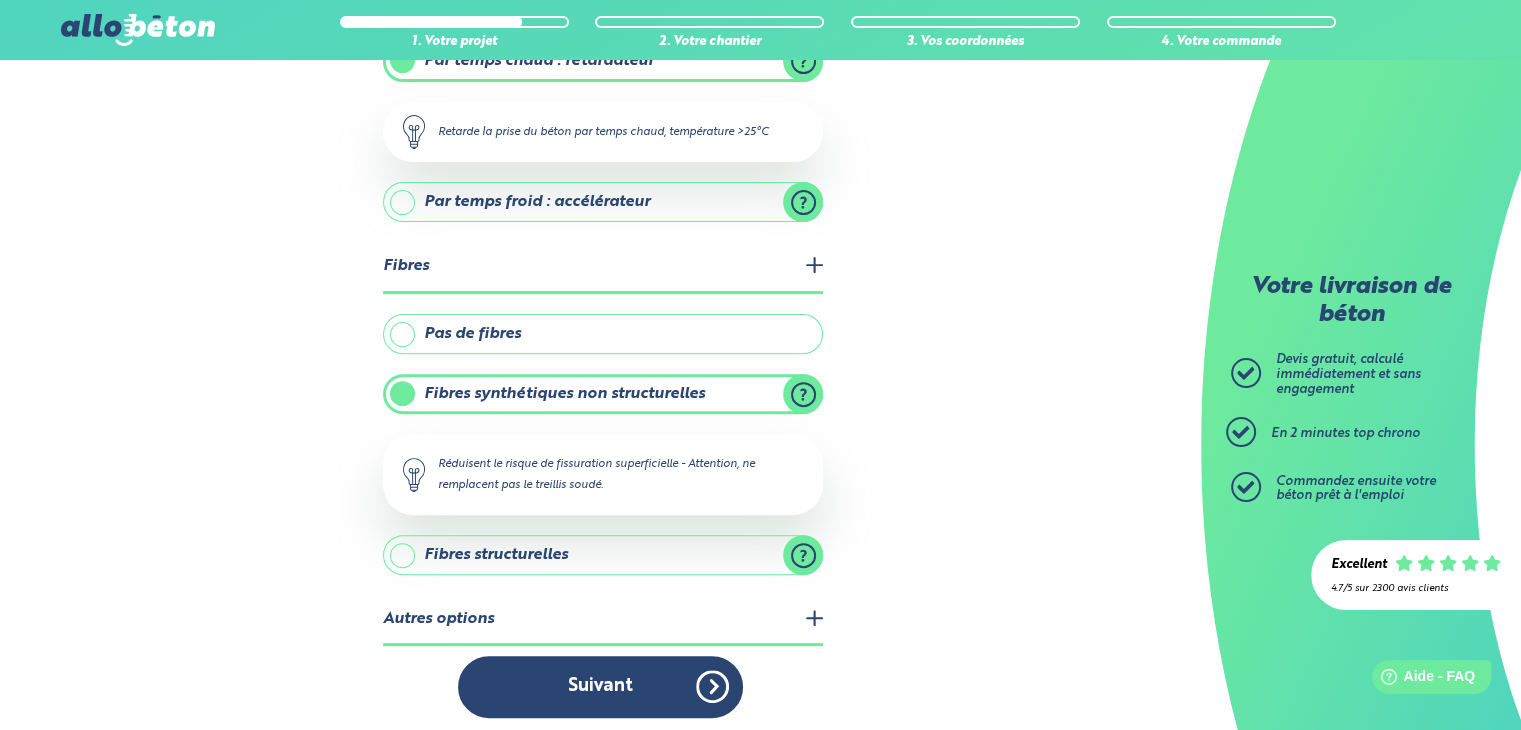 scroll, scrollTop: 0, scrollLeft: 0, axis: both 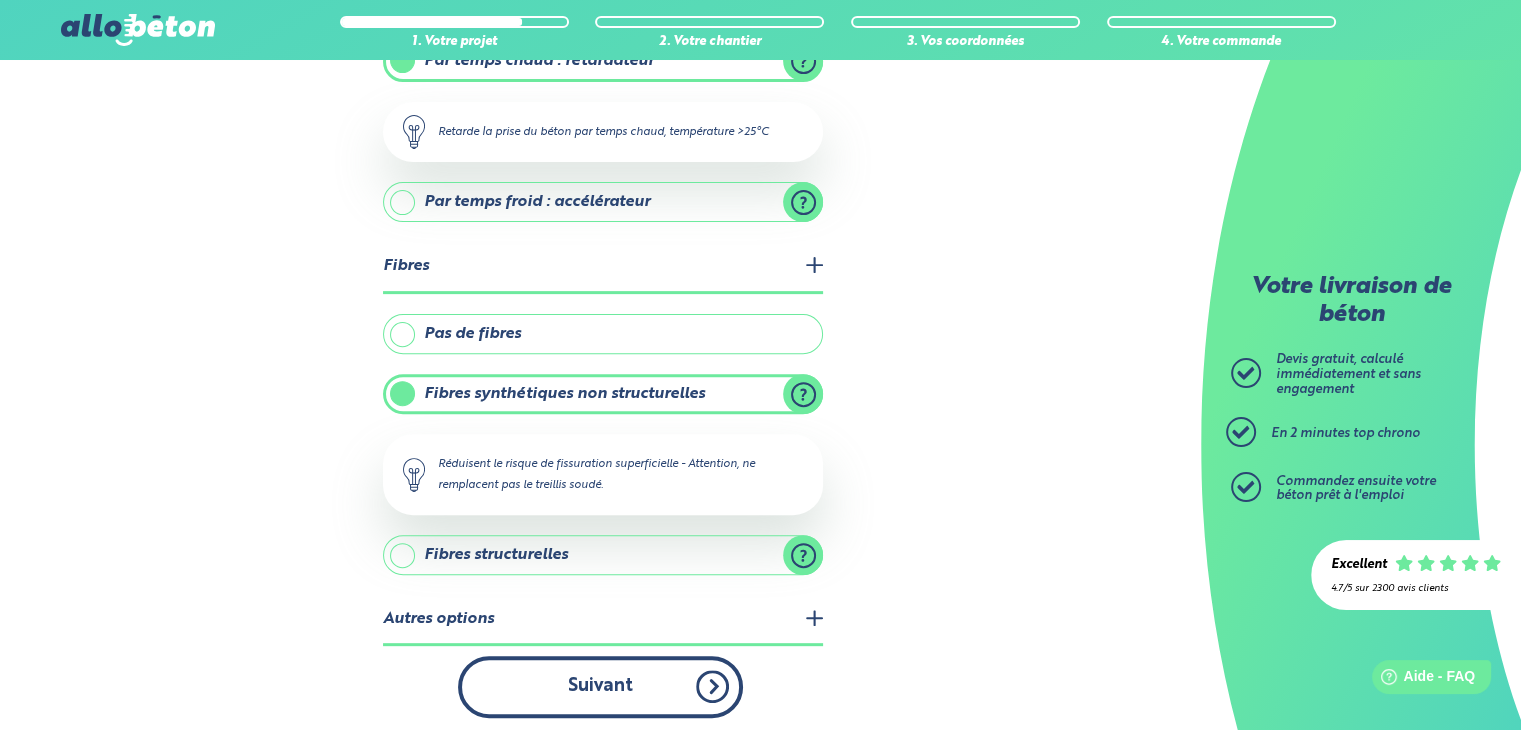 click on "Suivant" at bounding box center [600, 686] 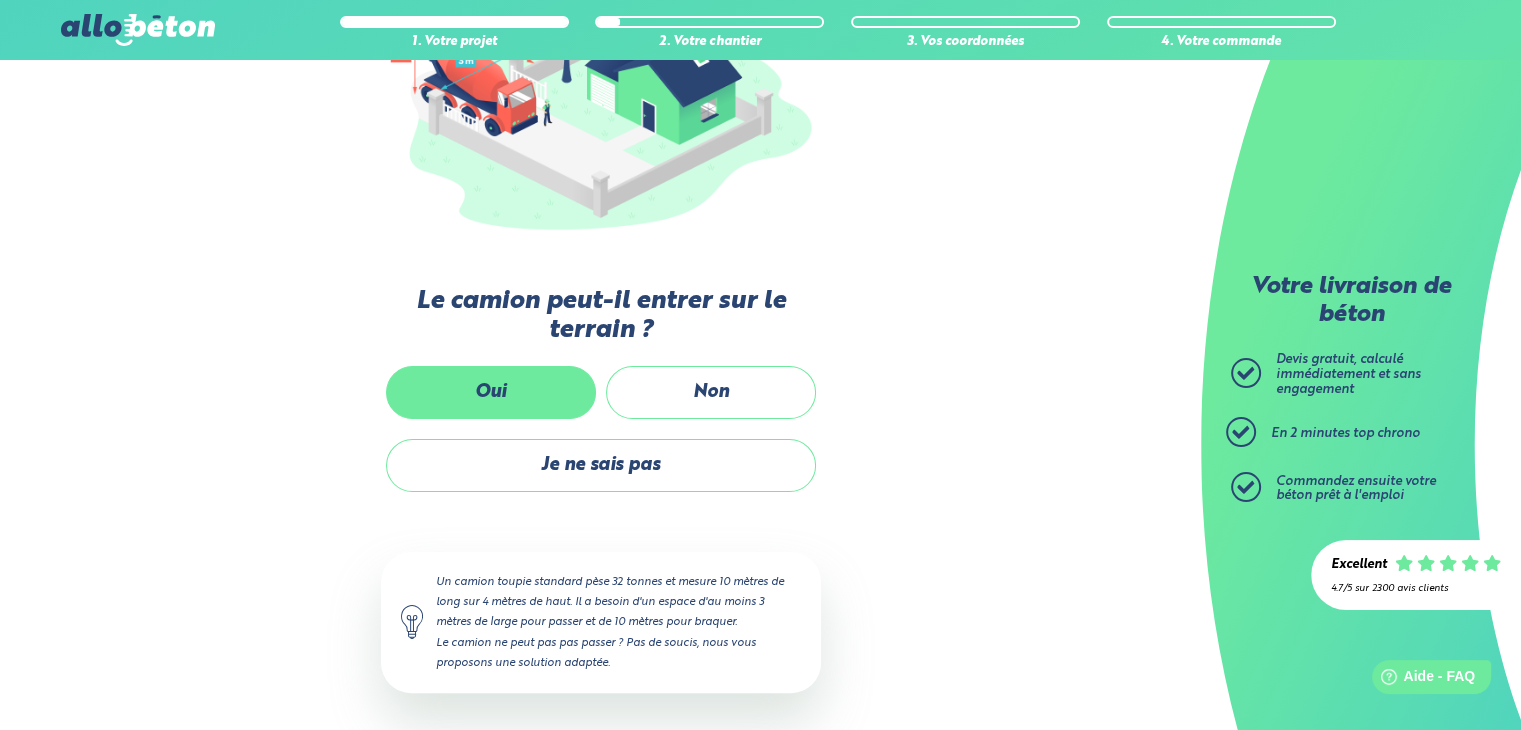 click on "Oui" at bounding box center (491, 392) 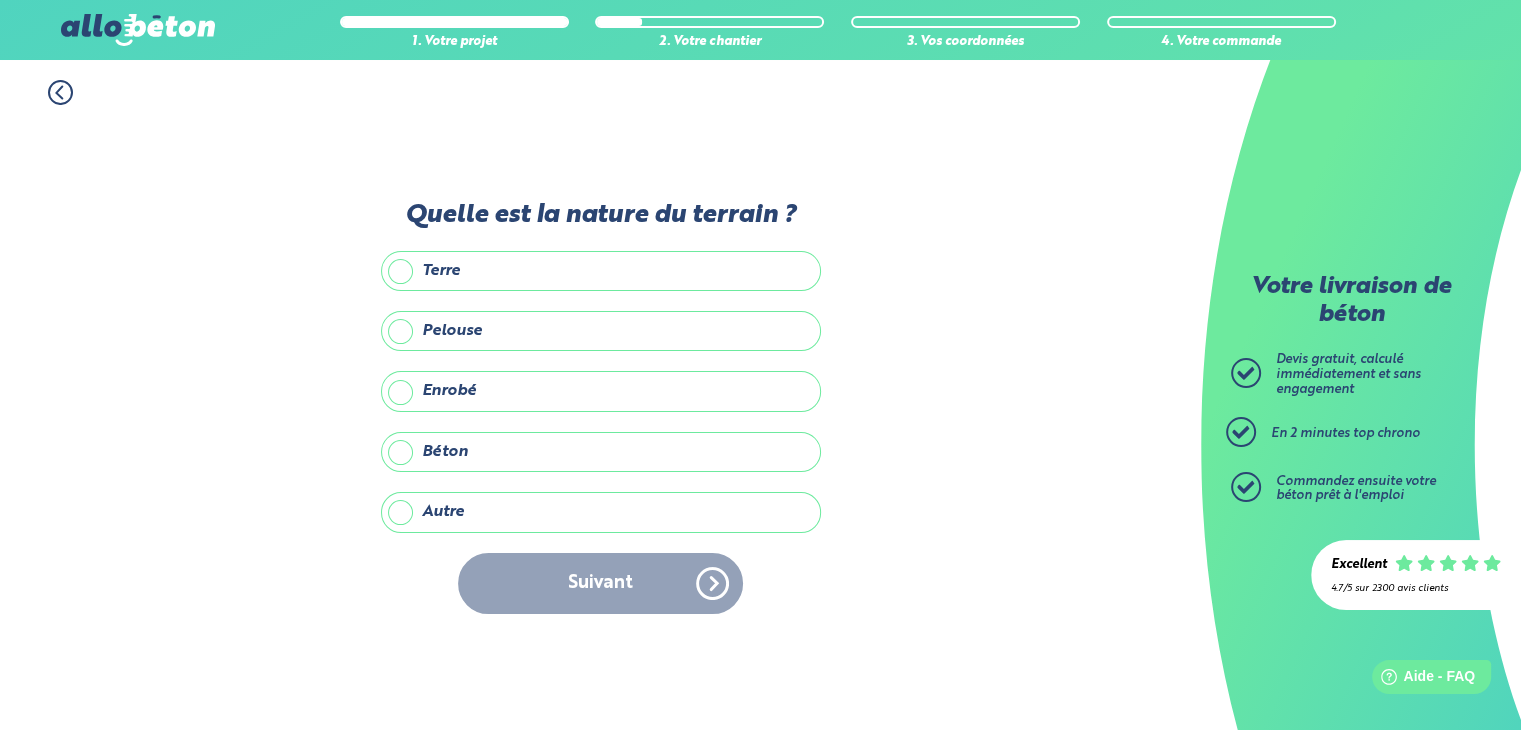 scroll, scrollTop: 0, scrollLeft: 0, axis: both 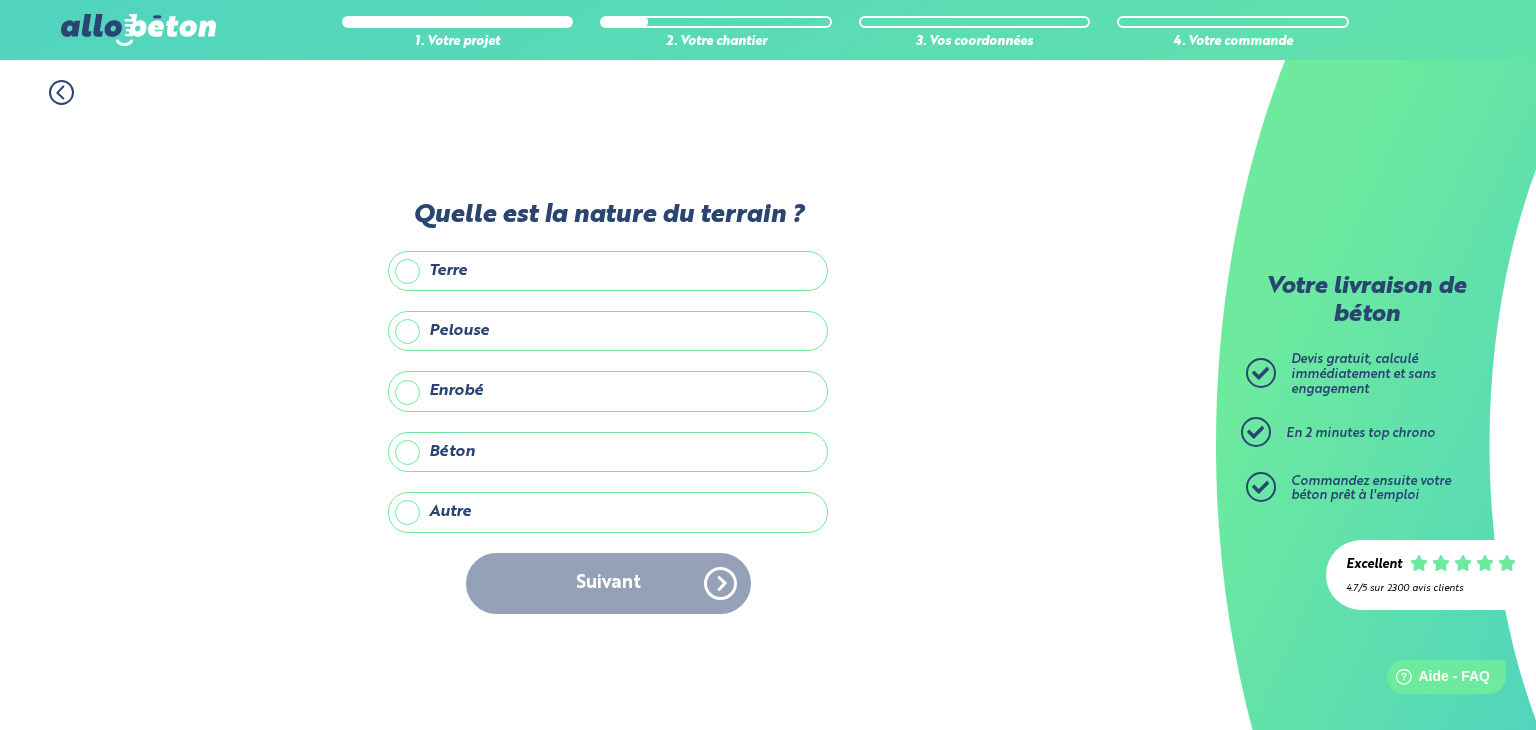 click on "Autre" at bounding box center [608, 512] 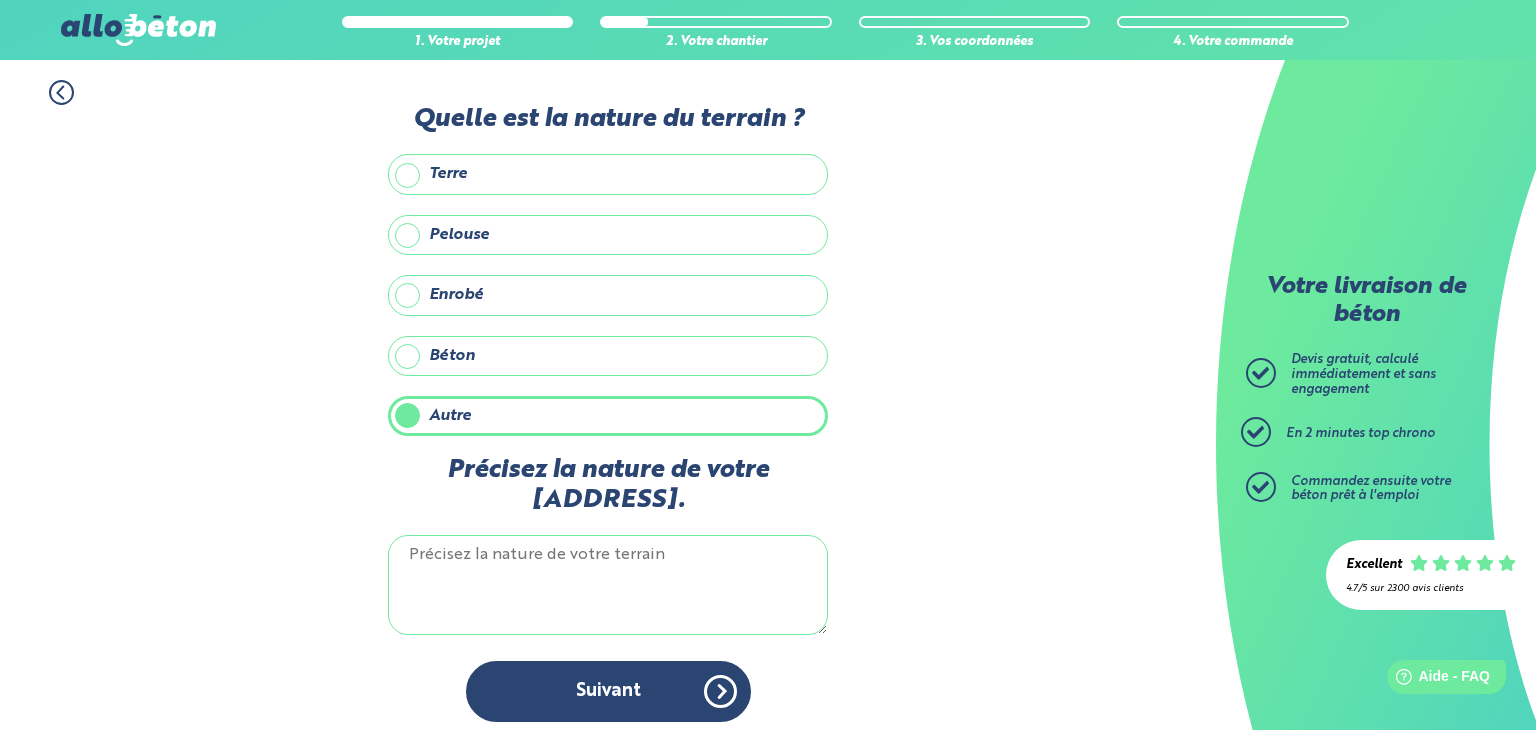 click 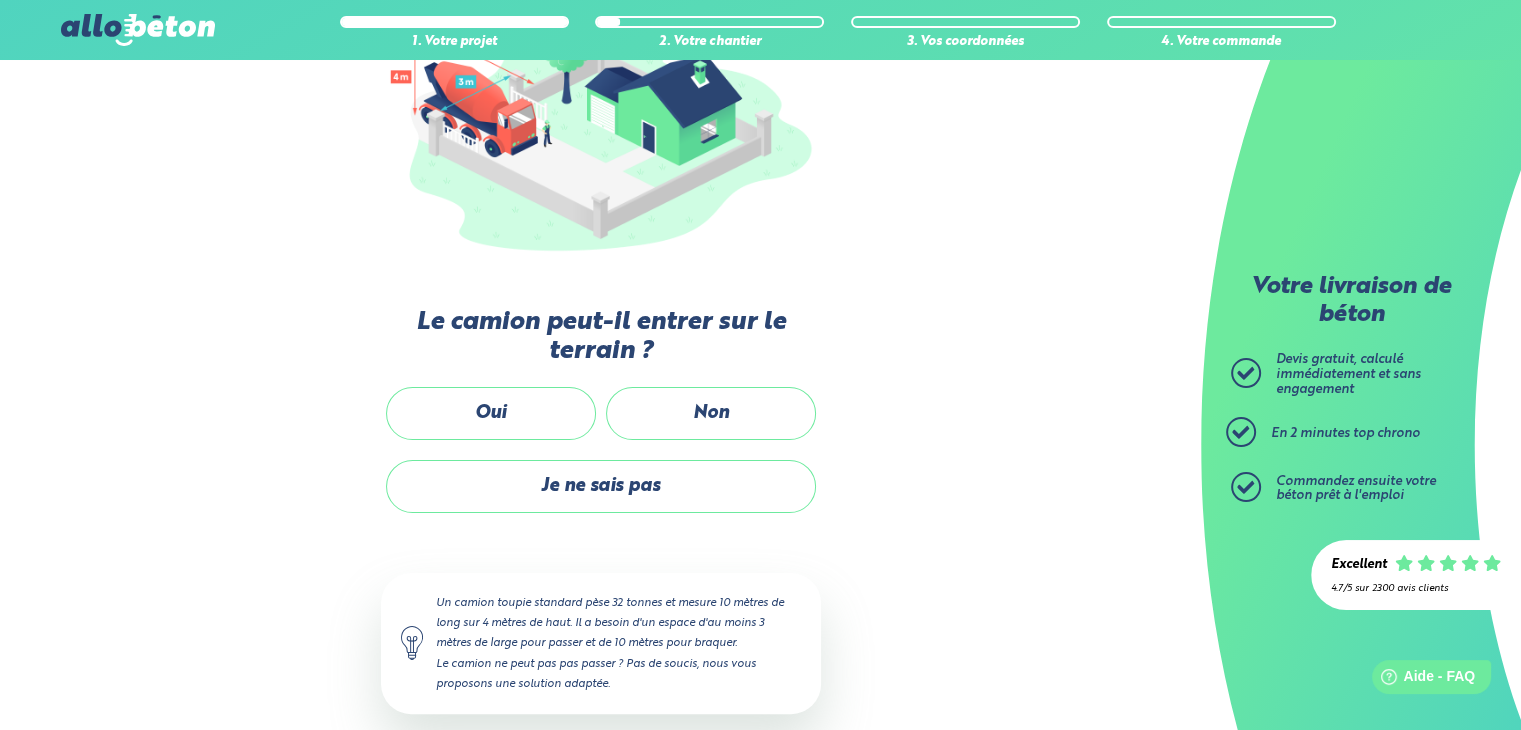 scroll, scrollTop: 328, scrollLeft: 0, axis: vertical 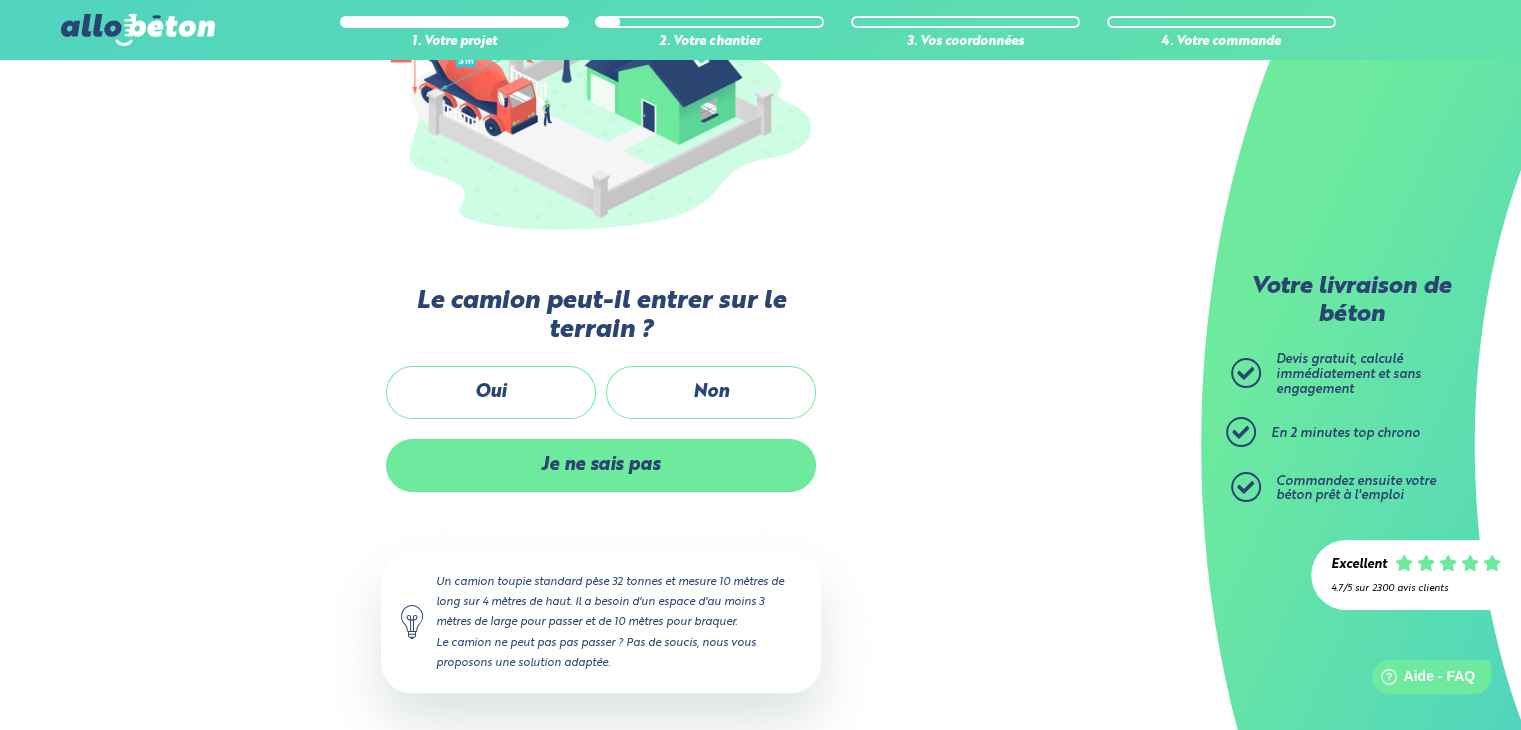 click on "Je ne sais pas" at bounding box center [601, 465] 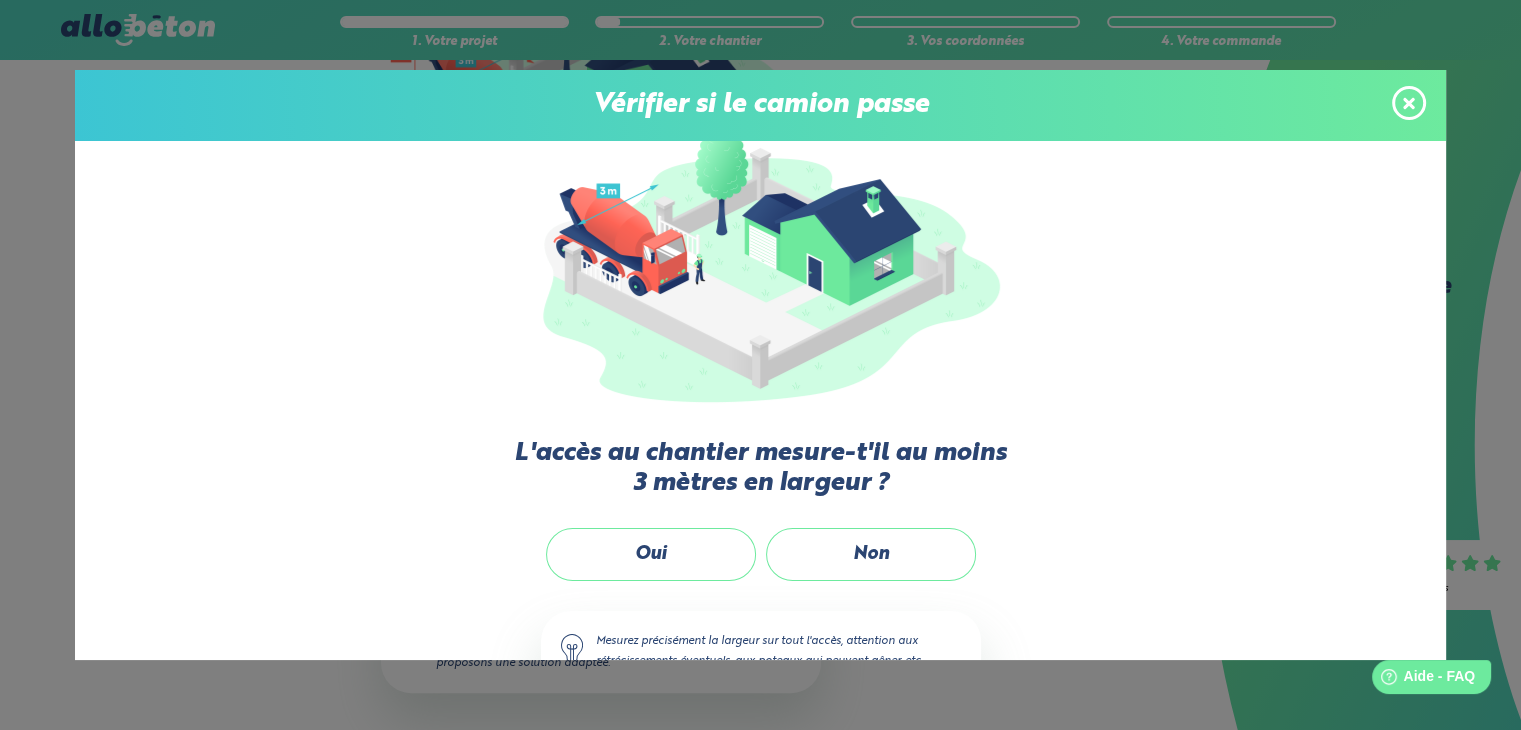 scroll, scrollTop: 47, scrollLeft: 0, axis: vertical 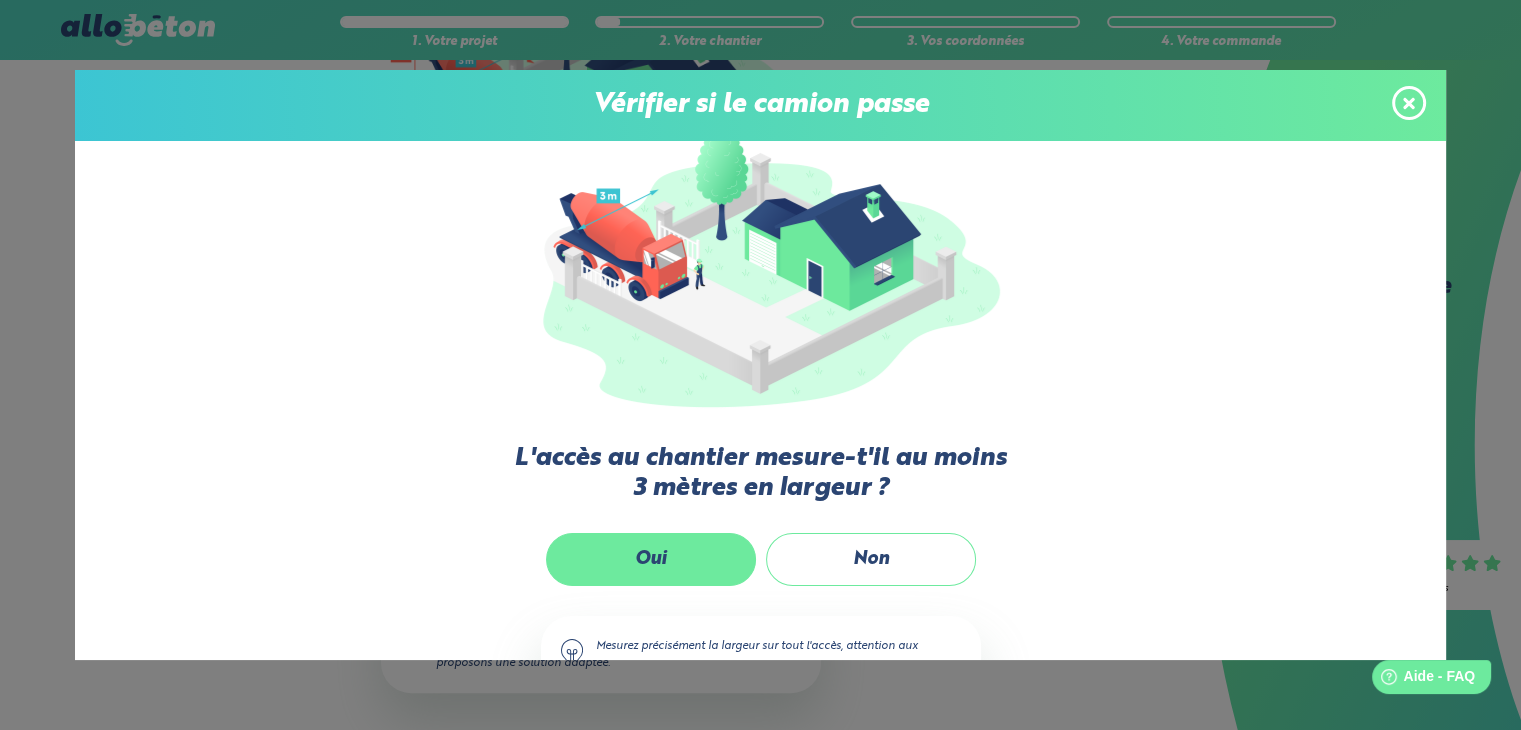 click on "Oui" at bounding box center [651, 559] 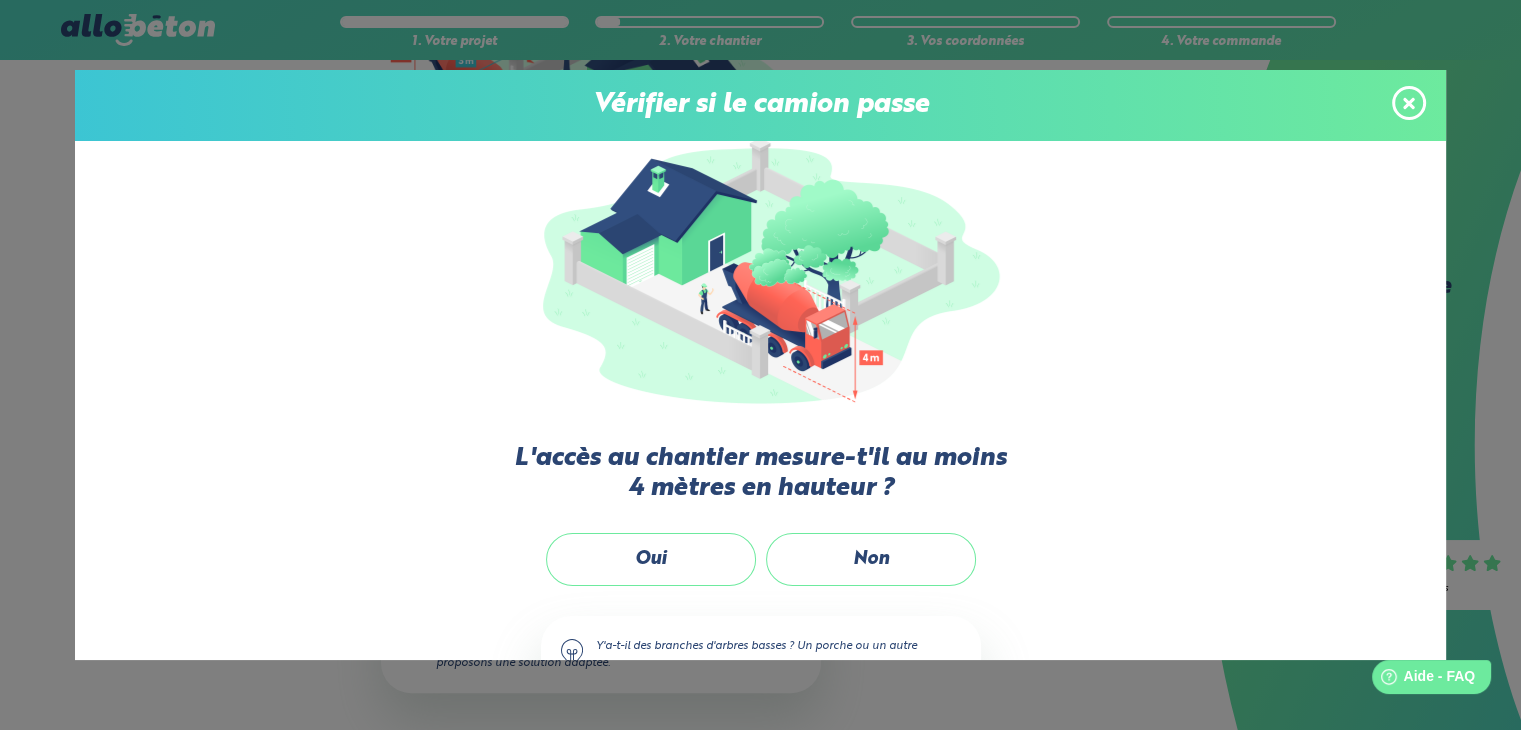 click on "Oui" at bounding box center [651, 559] 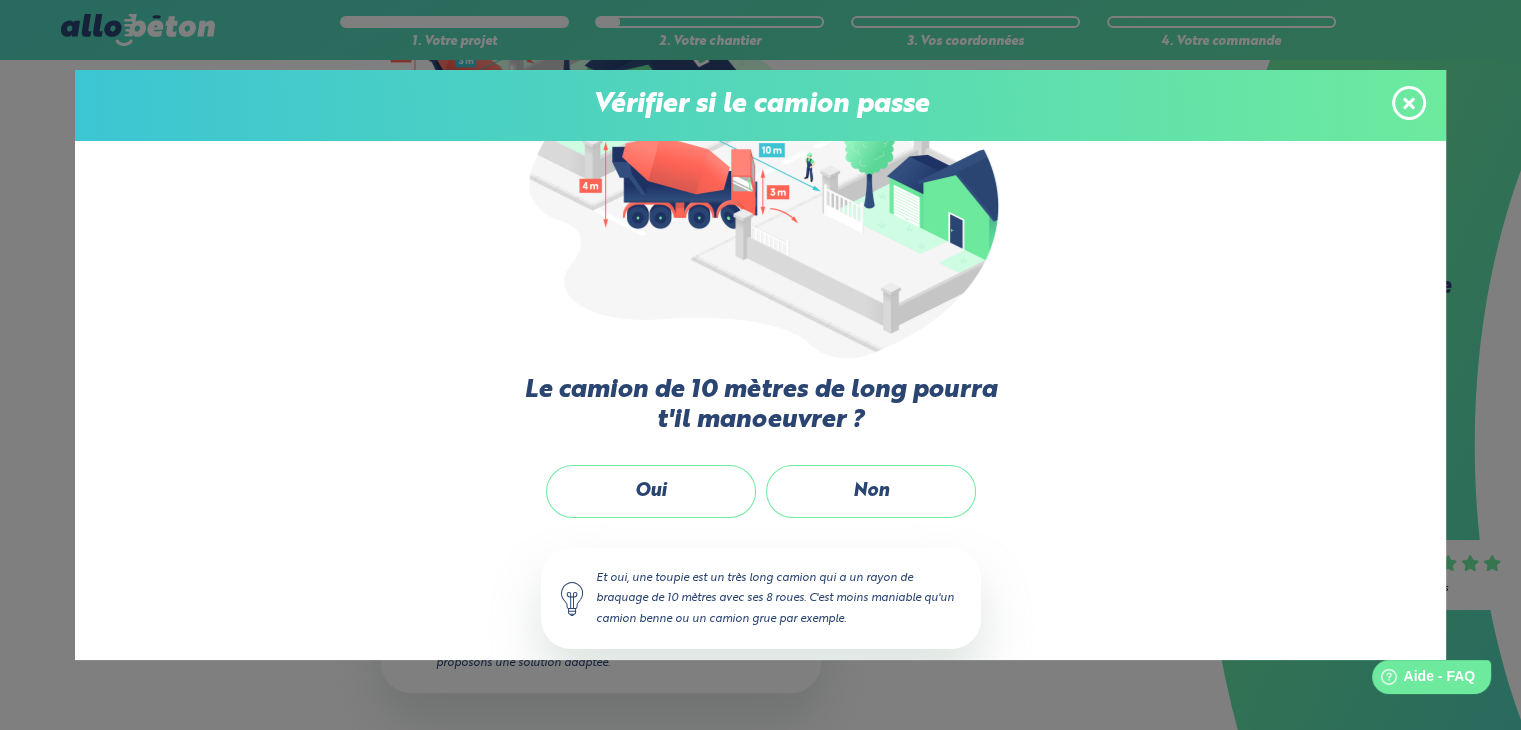 scroll, scrollTop: 143, scrollLeft: 0, axis: vertical 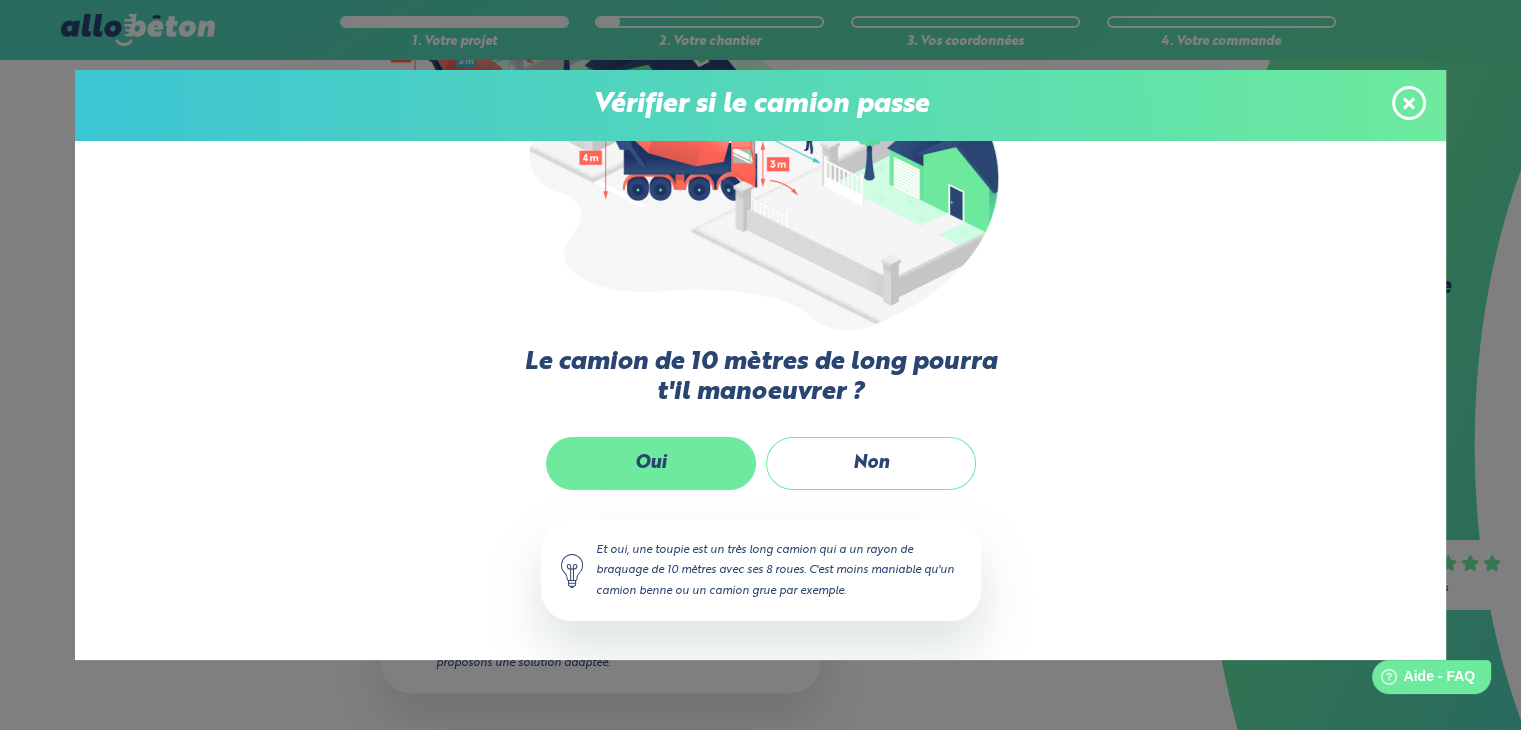 click on "Oui" at bounding box center (651, 463) 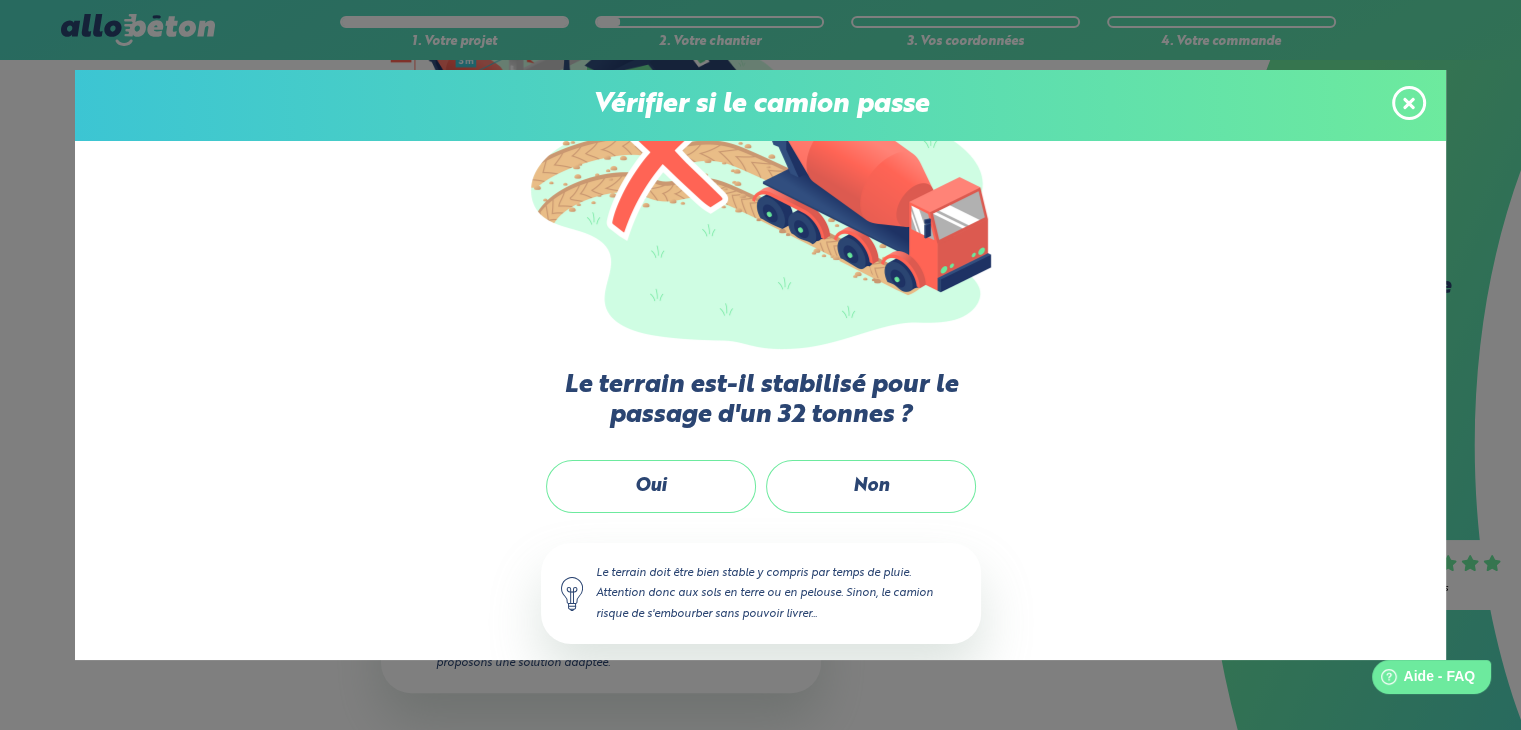 scroll, scrollTop: 143, scrollLeft: 0, axis: vertical 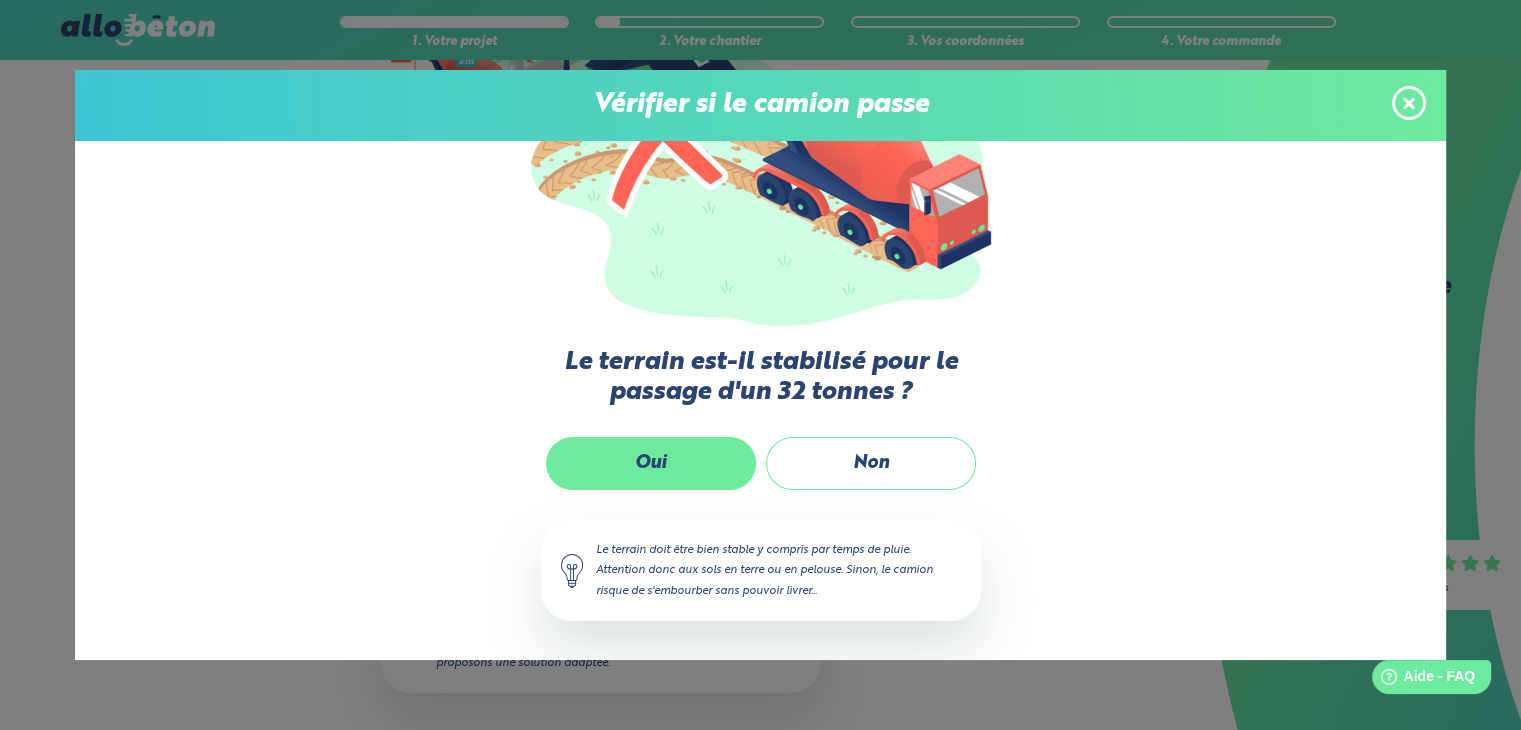 click on "Oui" at bounding box center (651, 463) 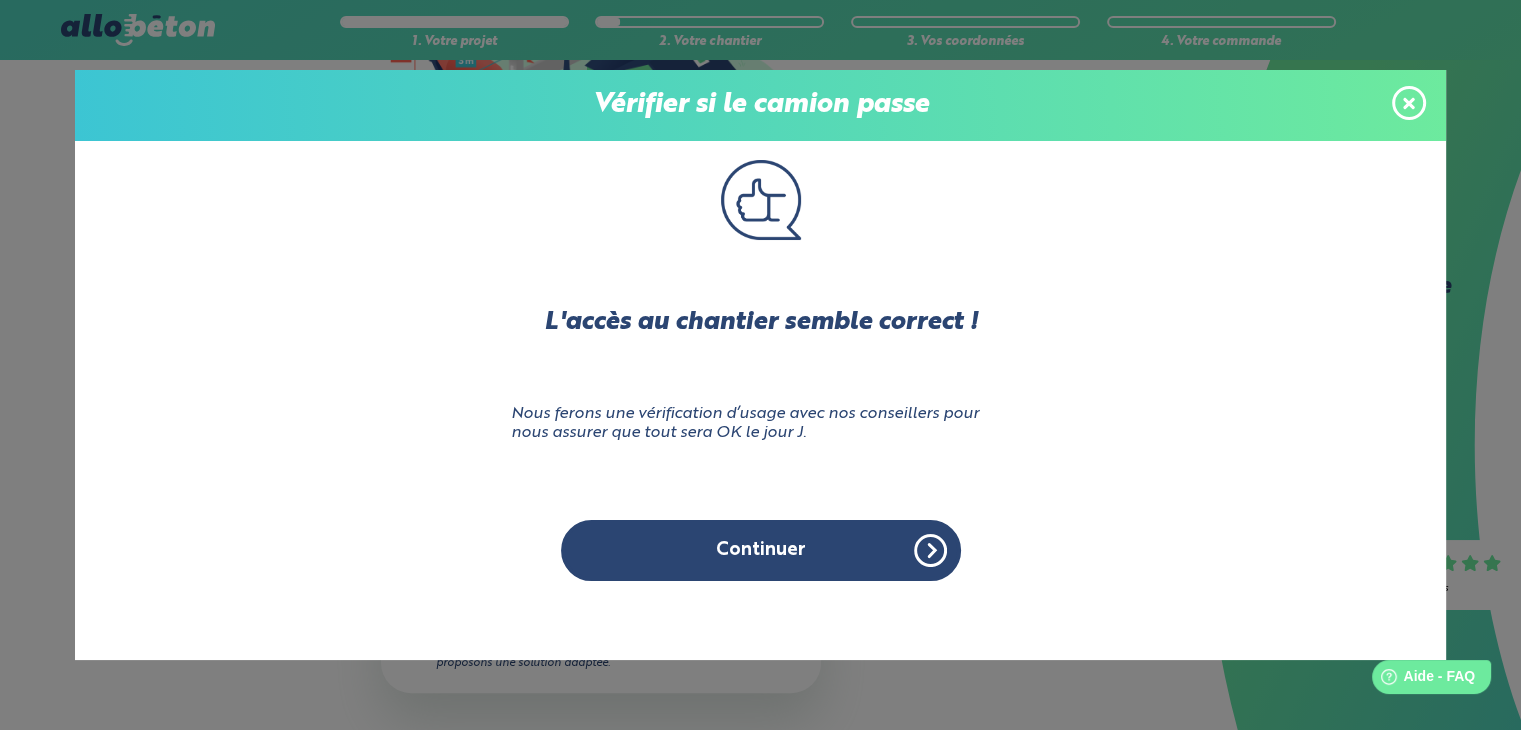 scroll, scrollTop: 0, scrollLeft: 0, axis: both 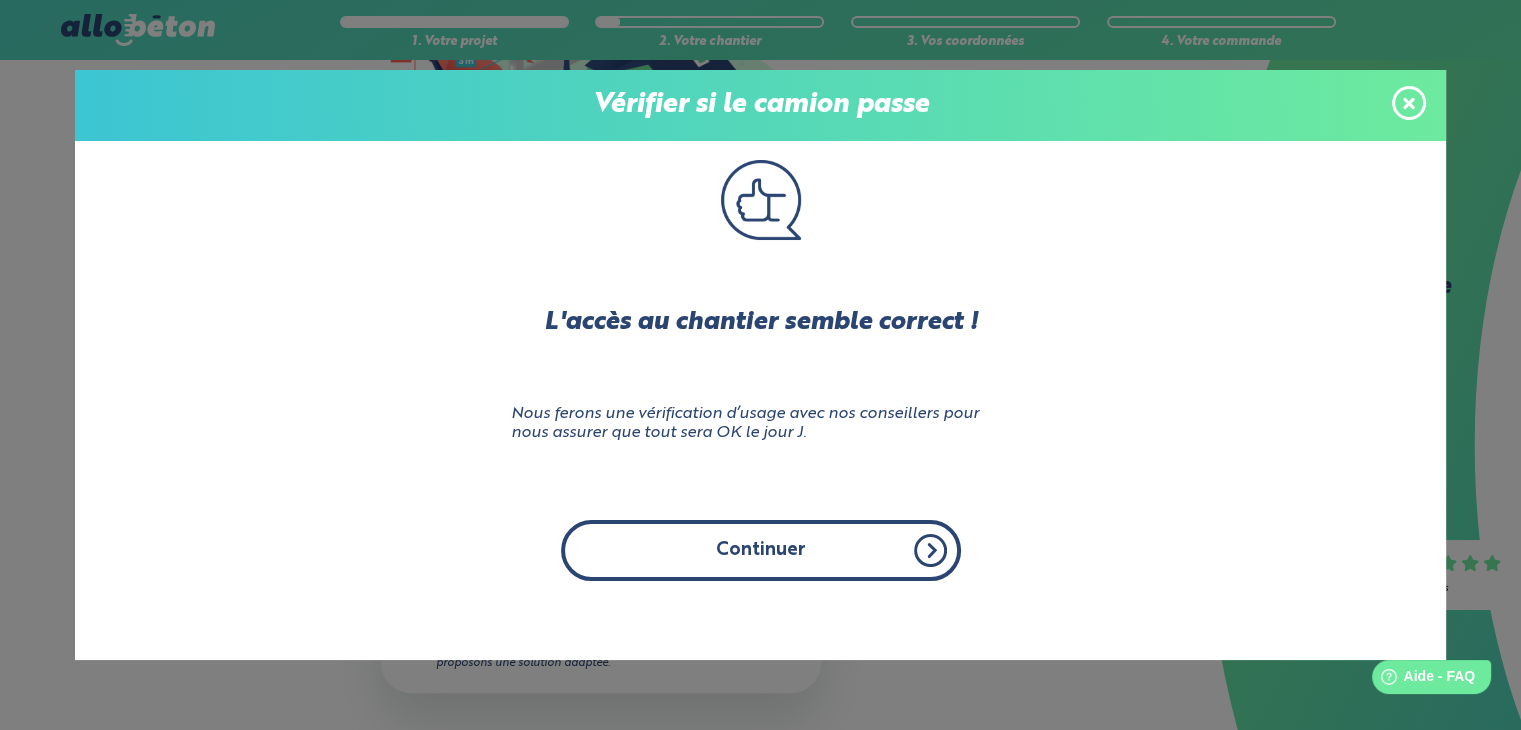 click on "Continuer" at bounding box center (761, 550) 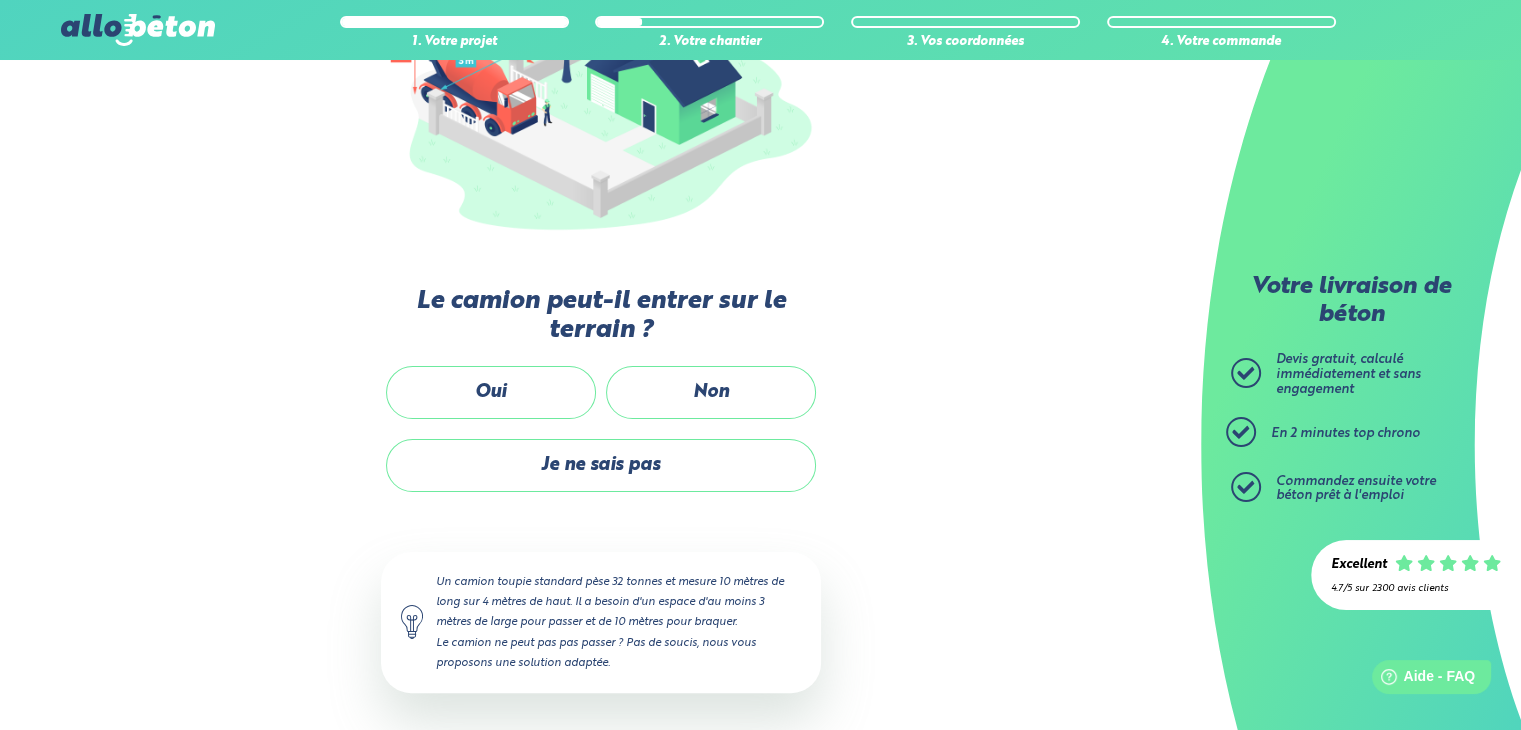 scroll, scrollTop: 0, scrollLeft: 0, axis: both 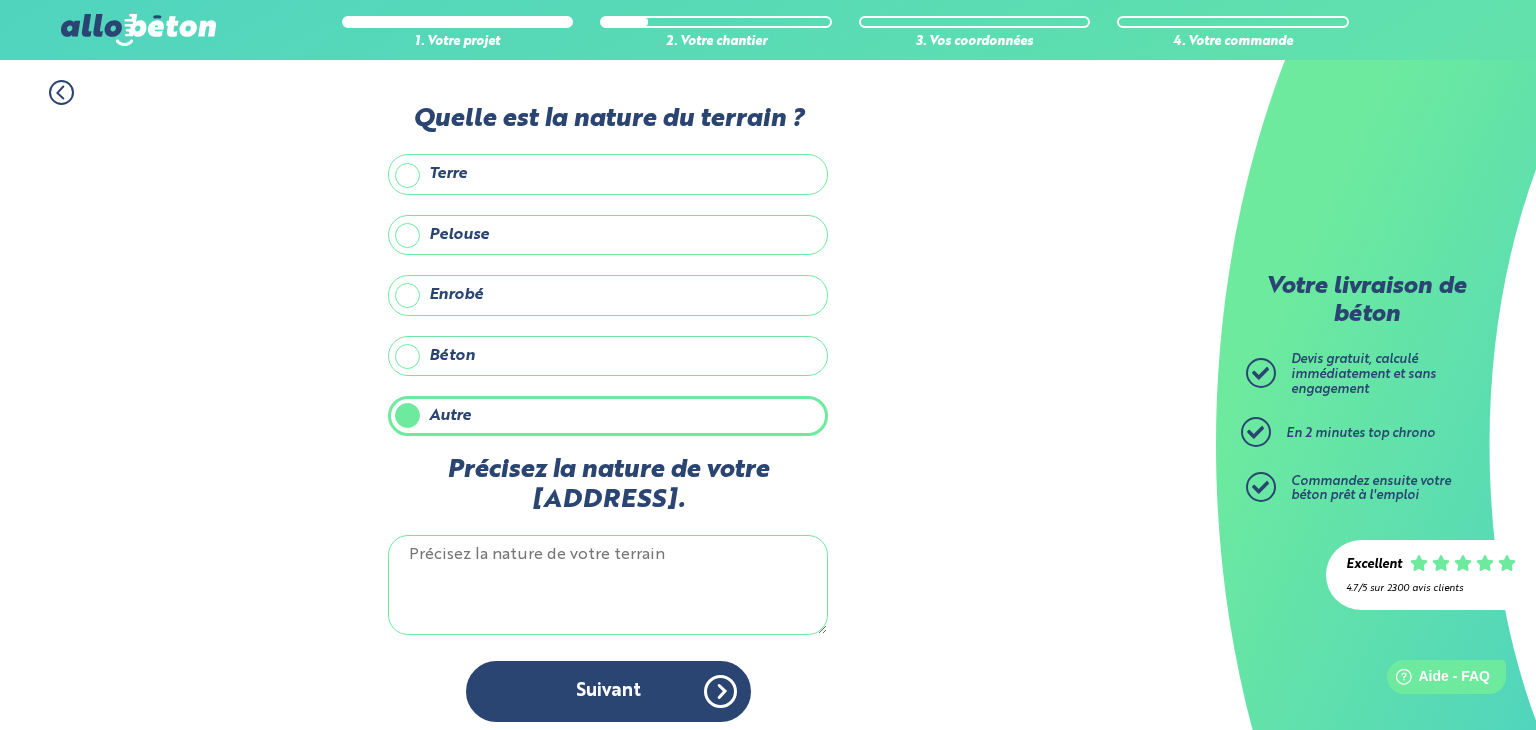 click on "Enrobé" at bounding box center [608, 295] 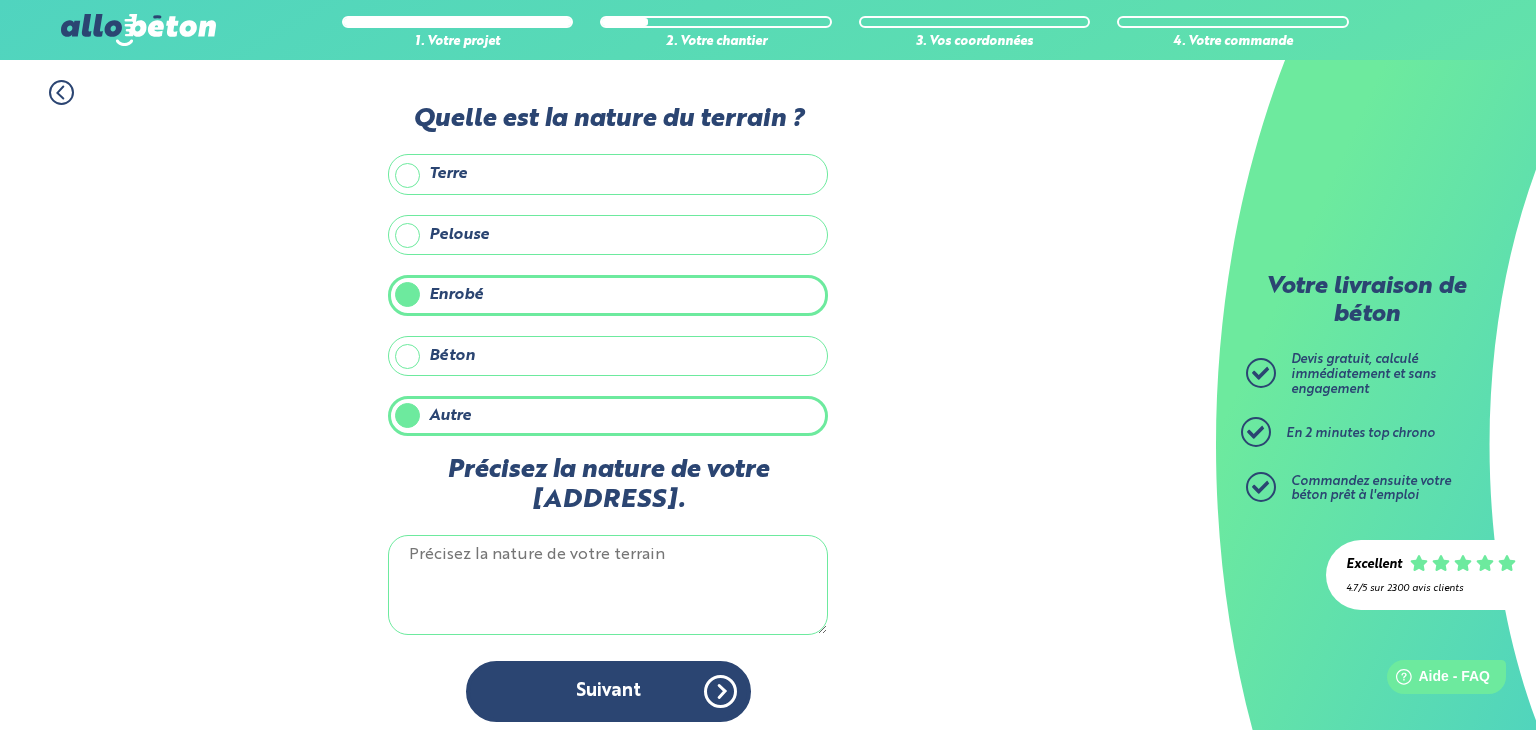 click on "Autre" at bounding box center (608, 416) 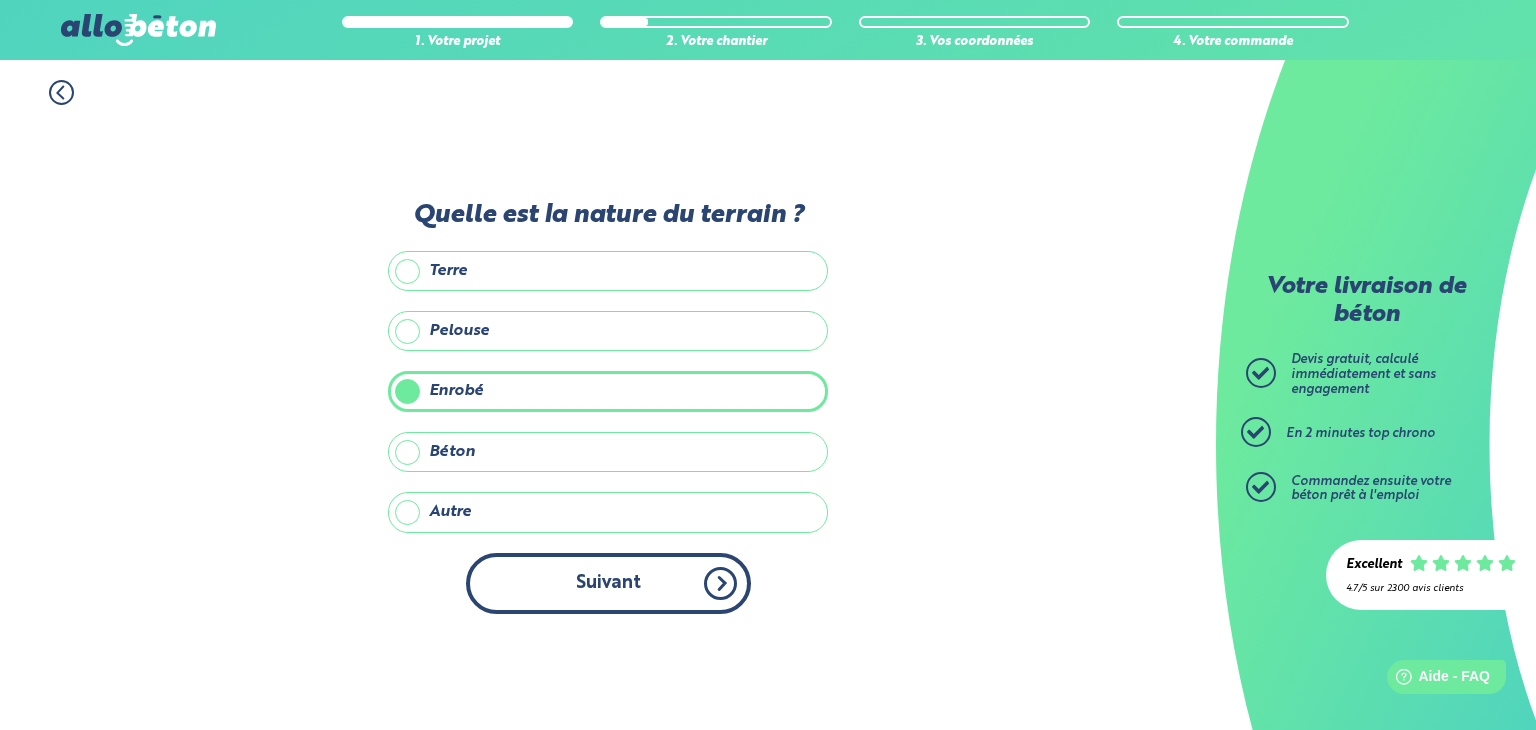 click on "Suivant" at bounding box center [608, 583] 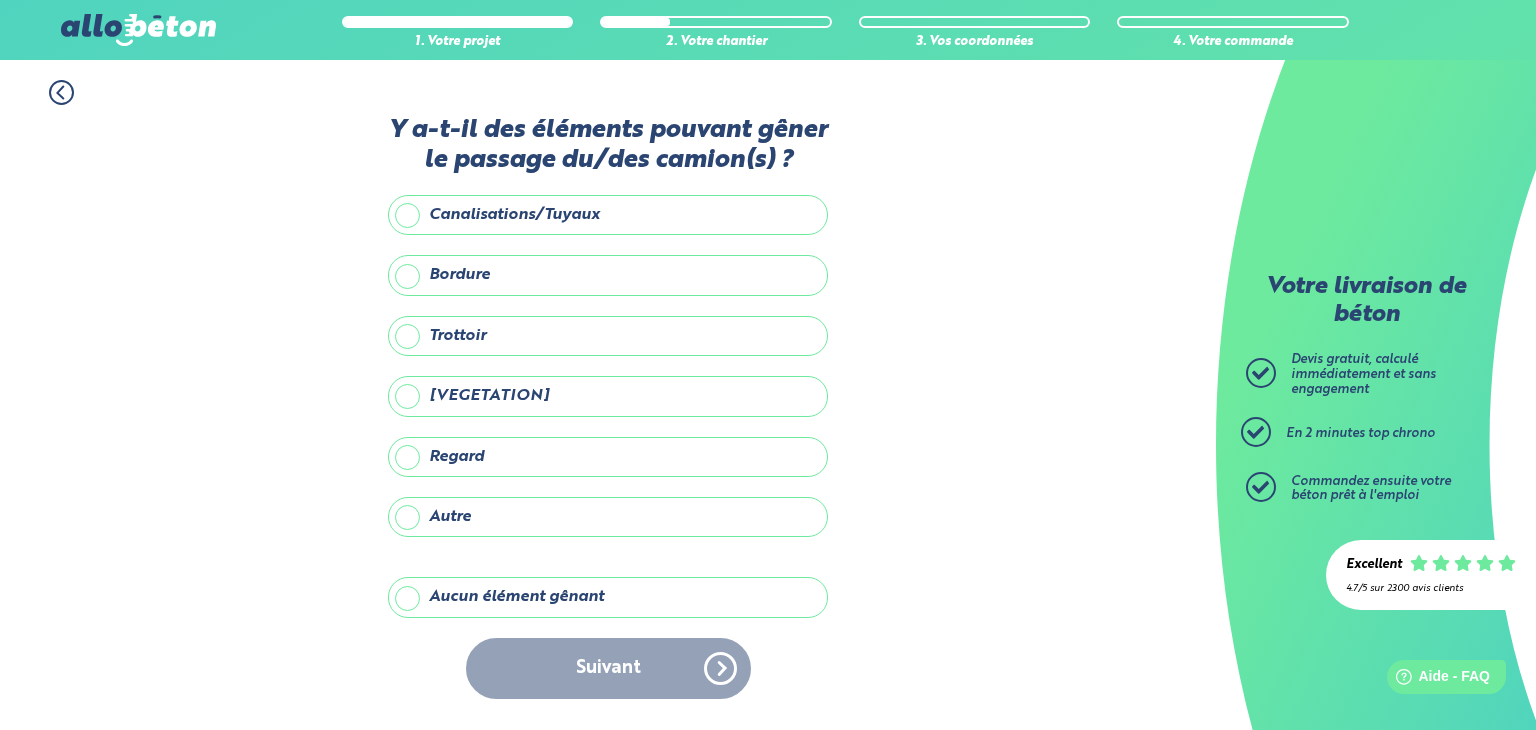 click on "Aucun élément gênant" at bounding box center [608, 597] 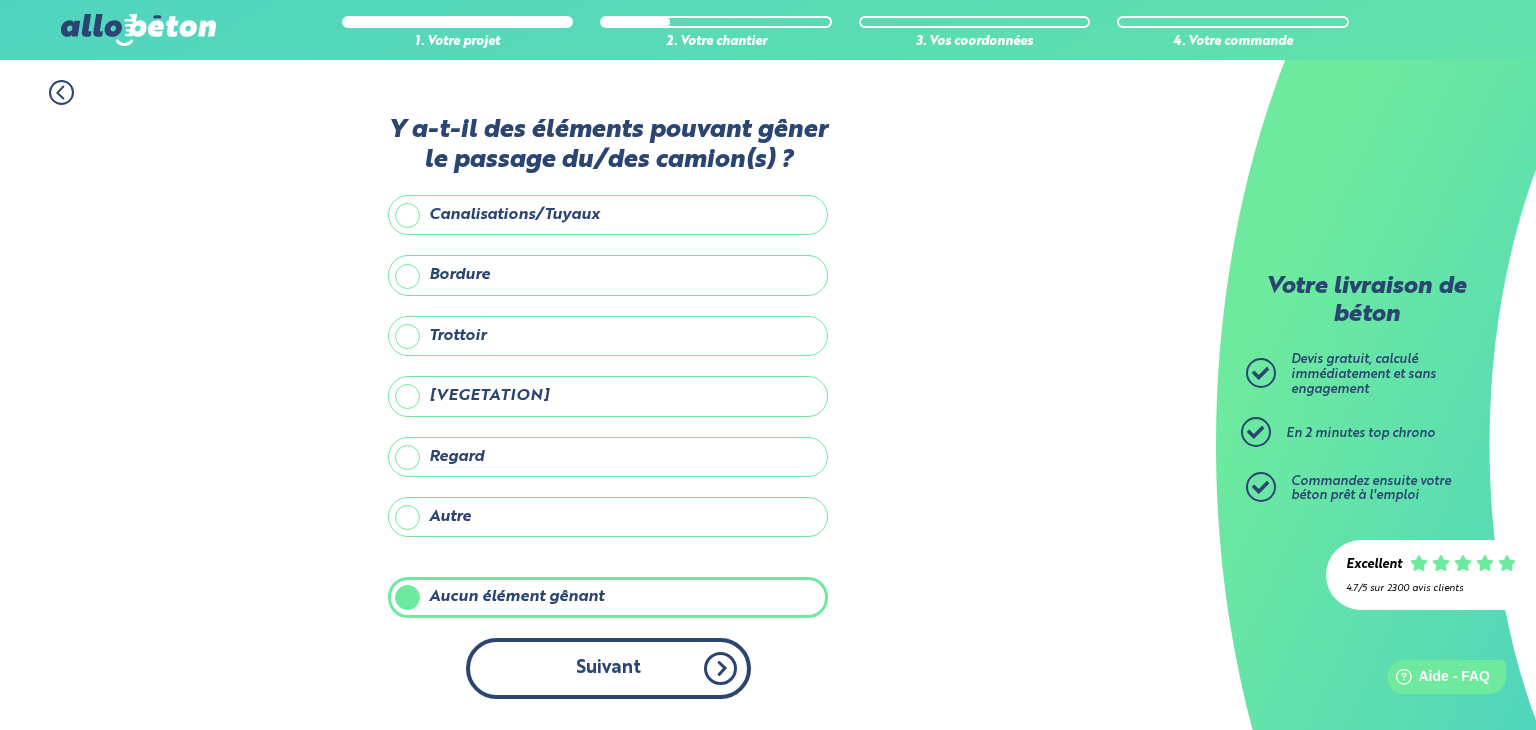 click on "Suivant" at bounding box center [608, 668] 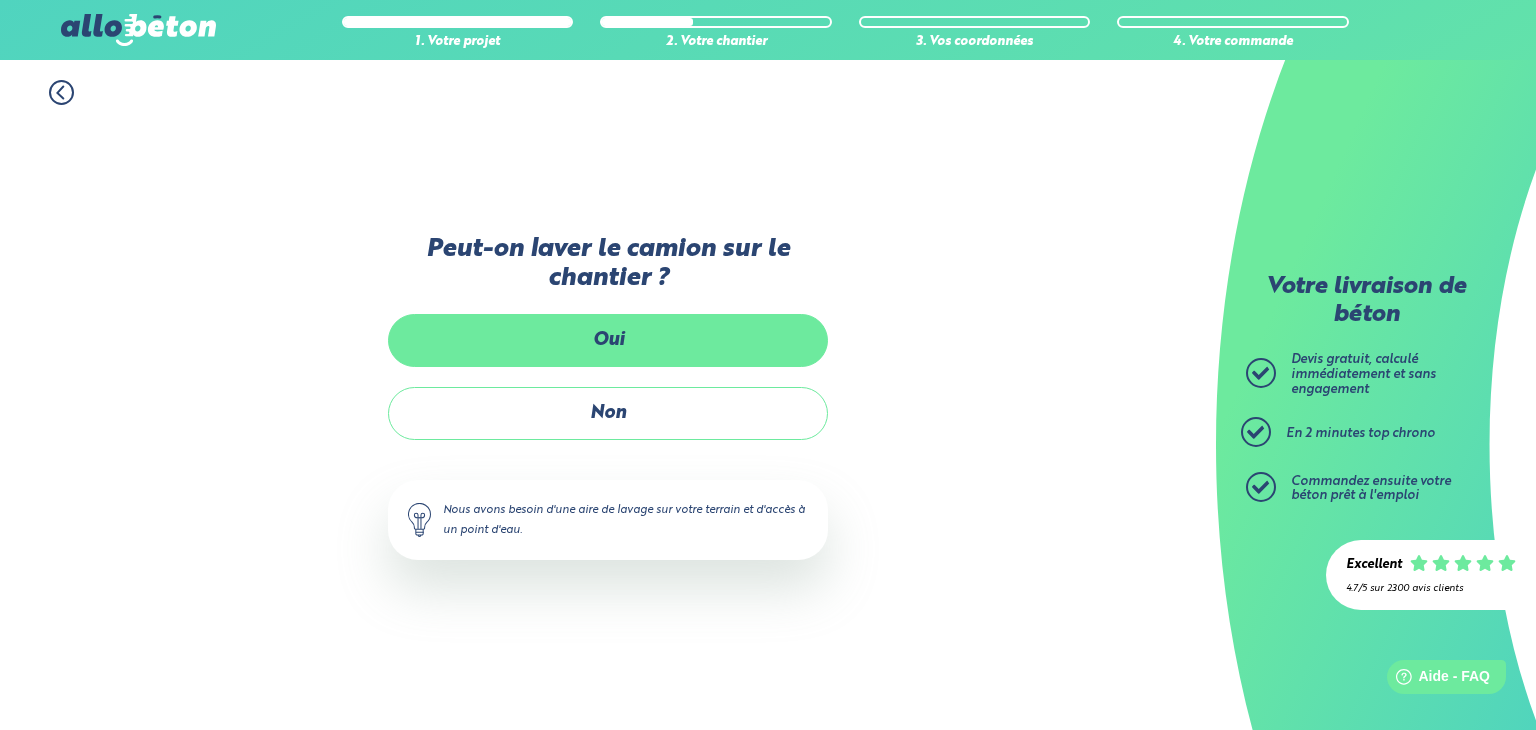 click on "Oui" at bounding box center [608, 340] 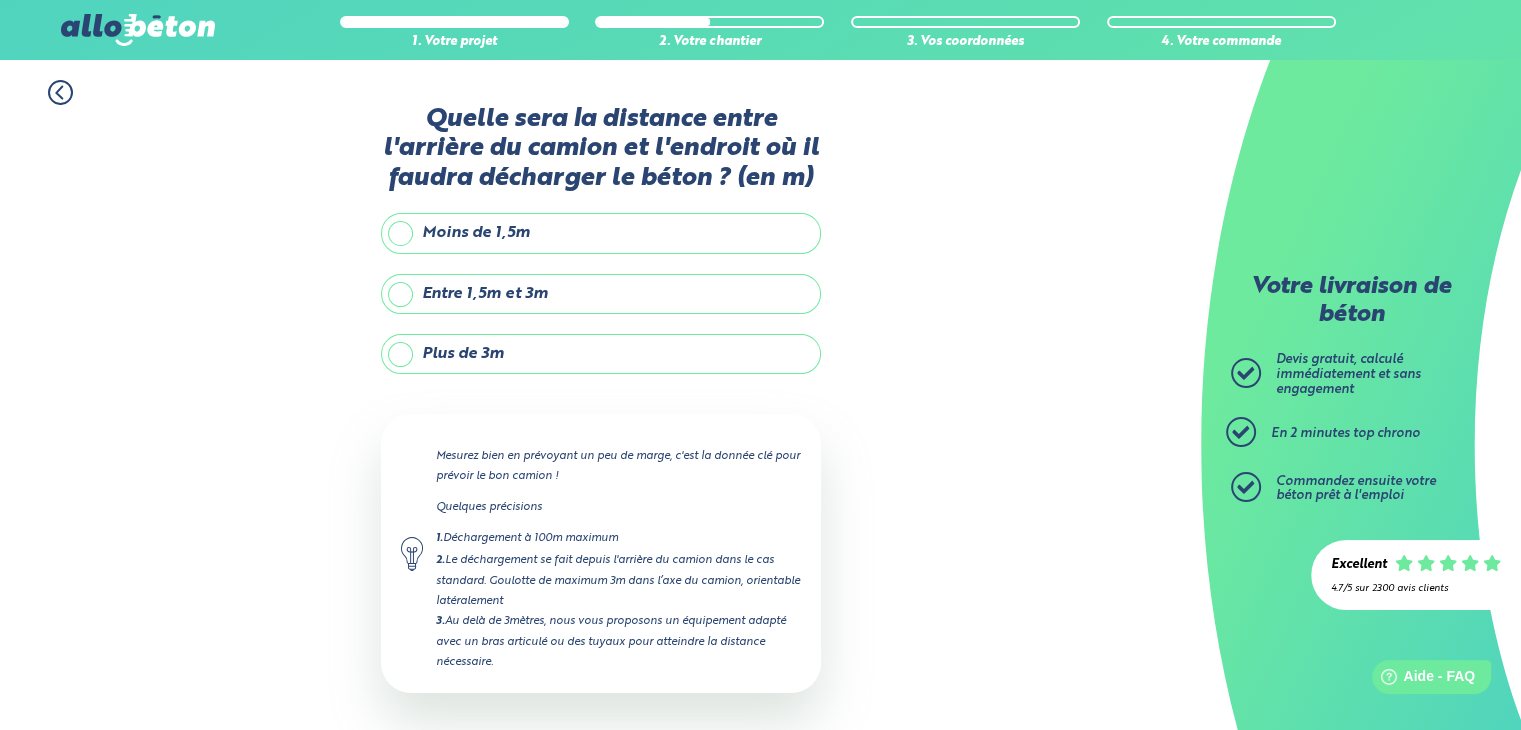 click on "Quelle sera la distance entre l'arrière du camion et l'endroit où il faudra décharger le béton ? (en m)              Moins de 1,5m              Entre 1,5m et 3m              Plus de 3m              Précisez la distance en mètres              m
Mesurez bien en prévoyant un peu de marge, c'est la donnée clé pour prévoir le bon camion !
Quelques précisions
1.  Déchargement à 100m maximum
2.  Le déchargement se fait depuis l'arrière du camion dans le cas standard. Goulotte de maximum 3m dans l’axe du camion, orientable latéralement
3.  Au delà de 3mètres, nous vous proposons un équipement adapté avec un bras articulé ou des tuyaux pour atteindre la distance nécessaire.
Suivant" at bounding box center [601, 459] 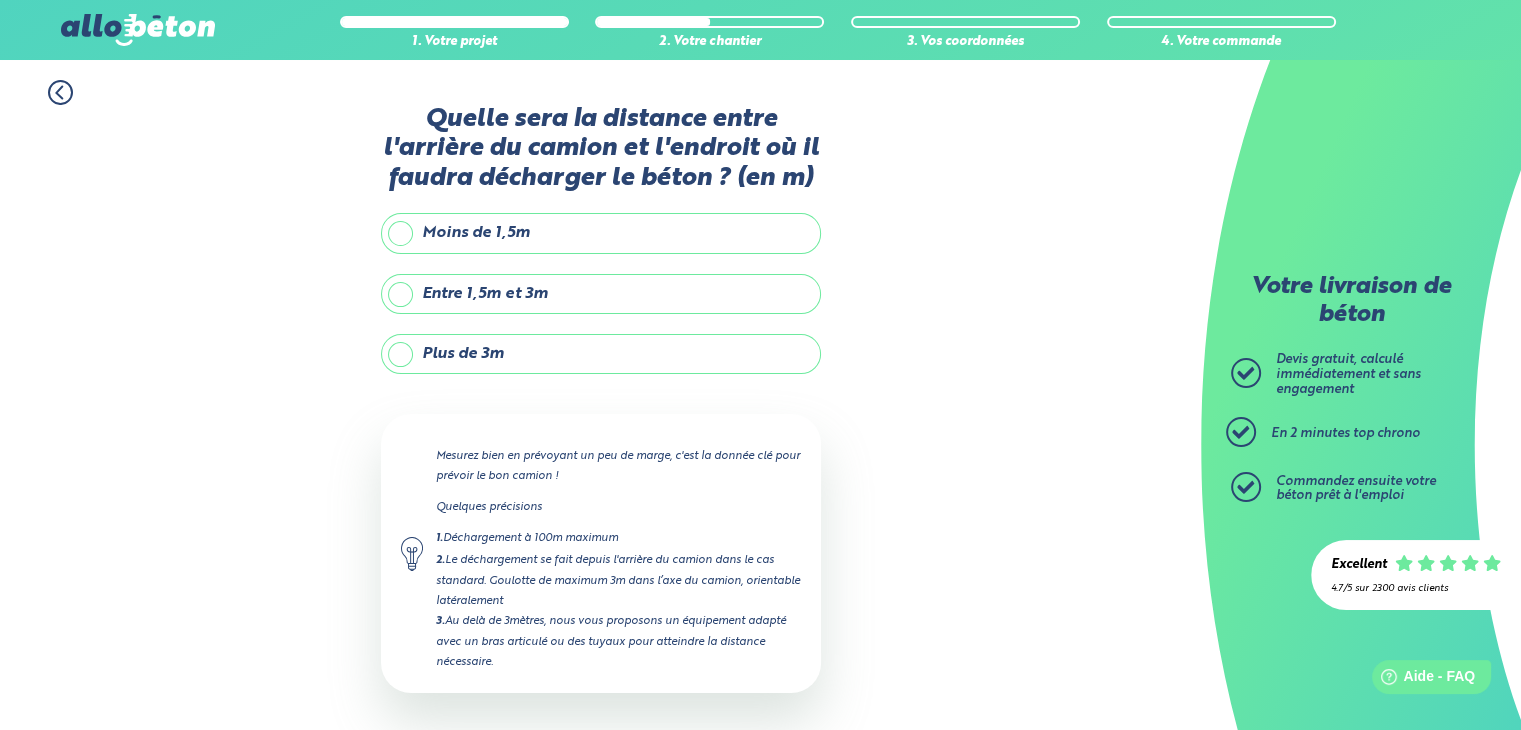 click on "Plus de 3m" at bounding box center [601, 354] 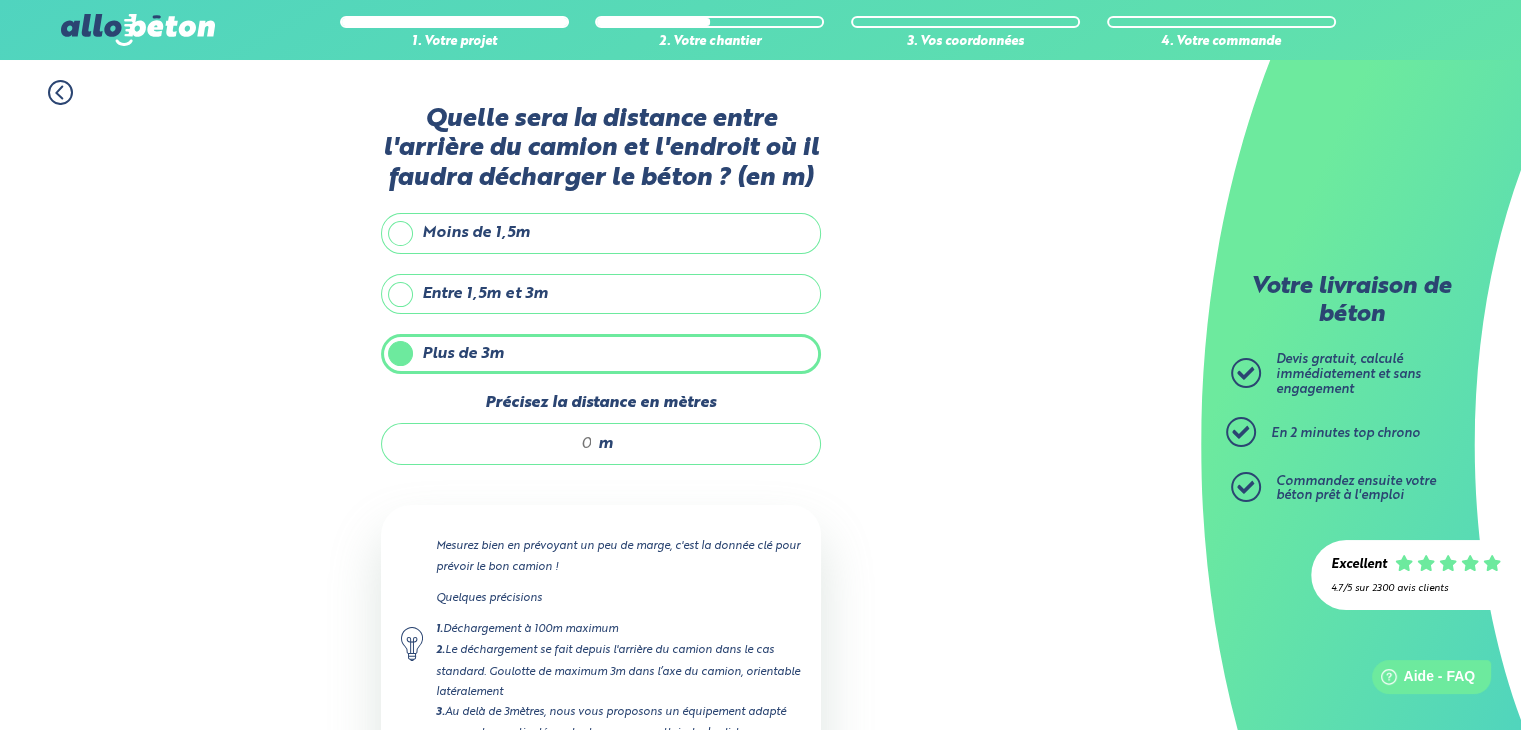 click on "Précisez la distance en mètres" at bounding box center (497, 444) 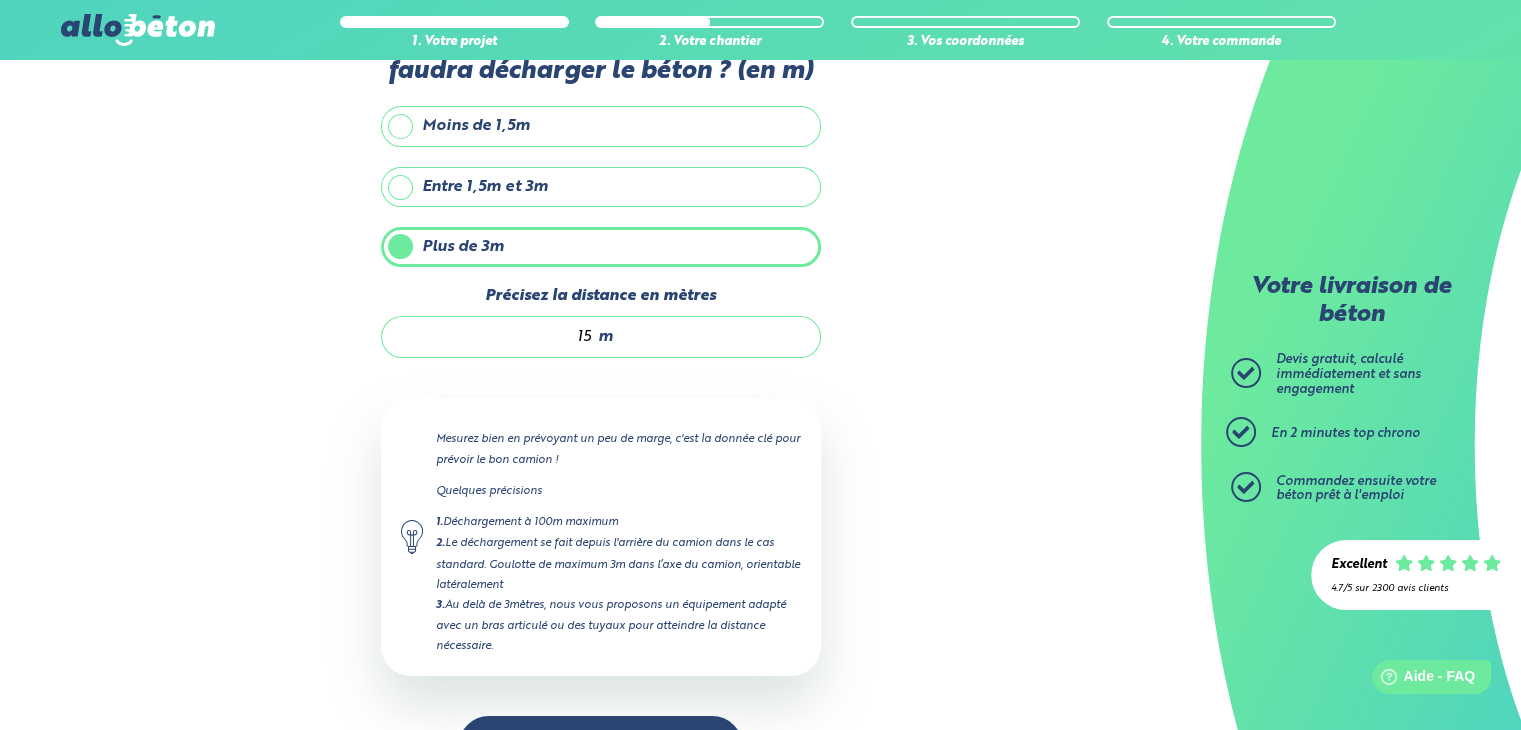 scroll, scrollTop: 112, scrollLeft: 0, axis: vertical 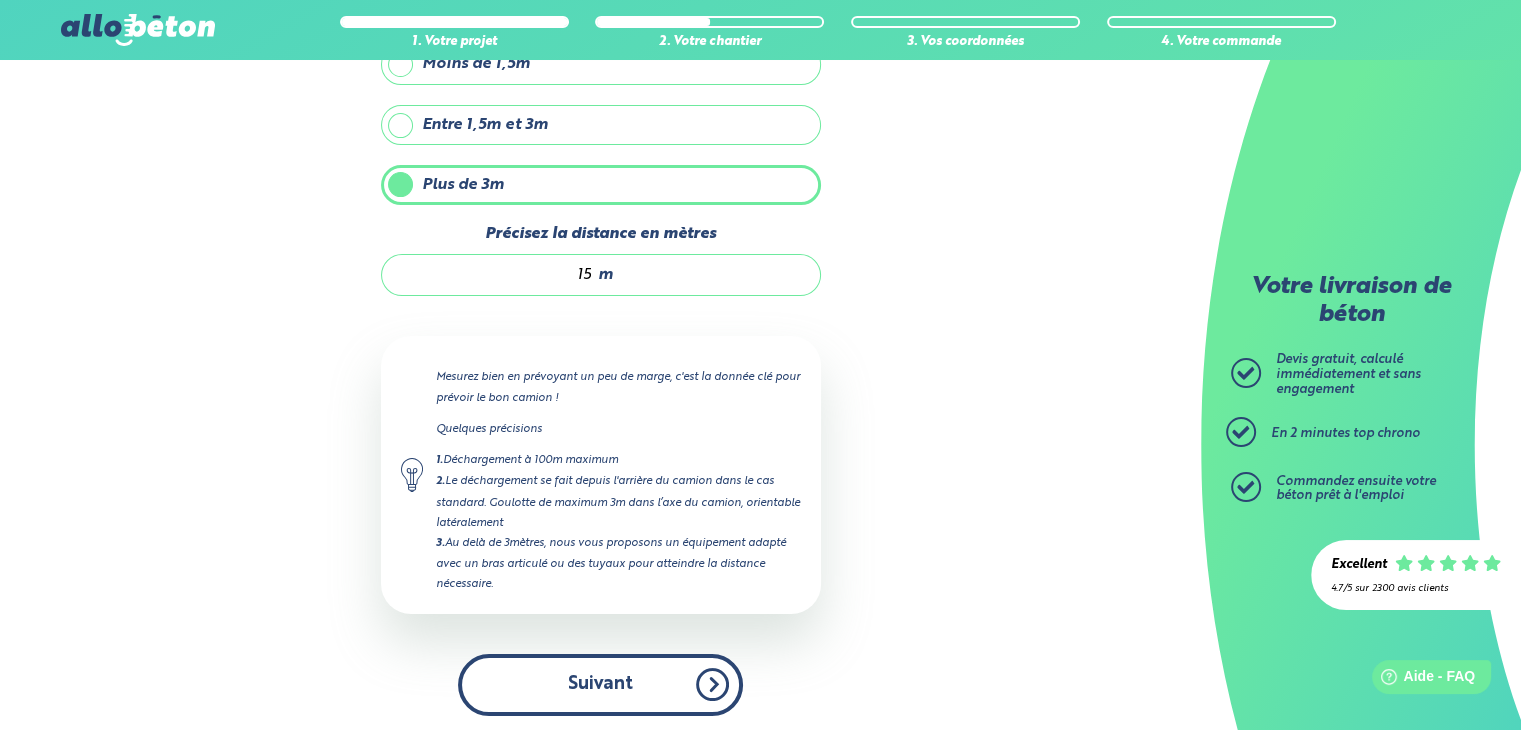 type on "15" 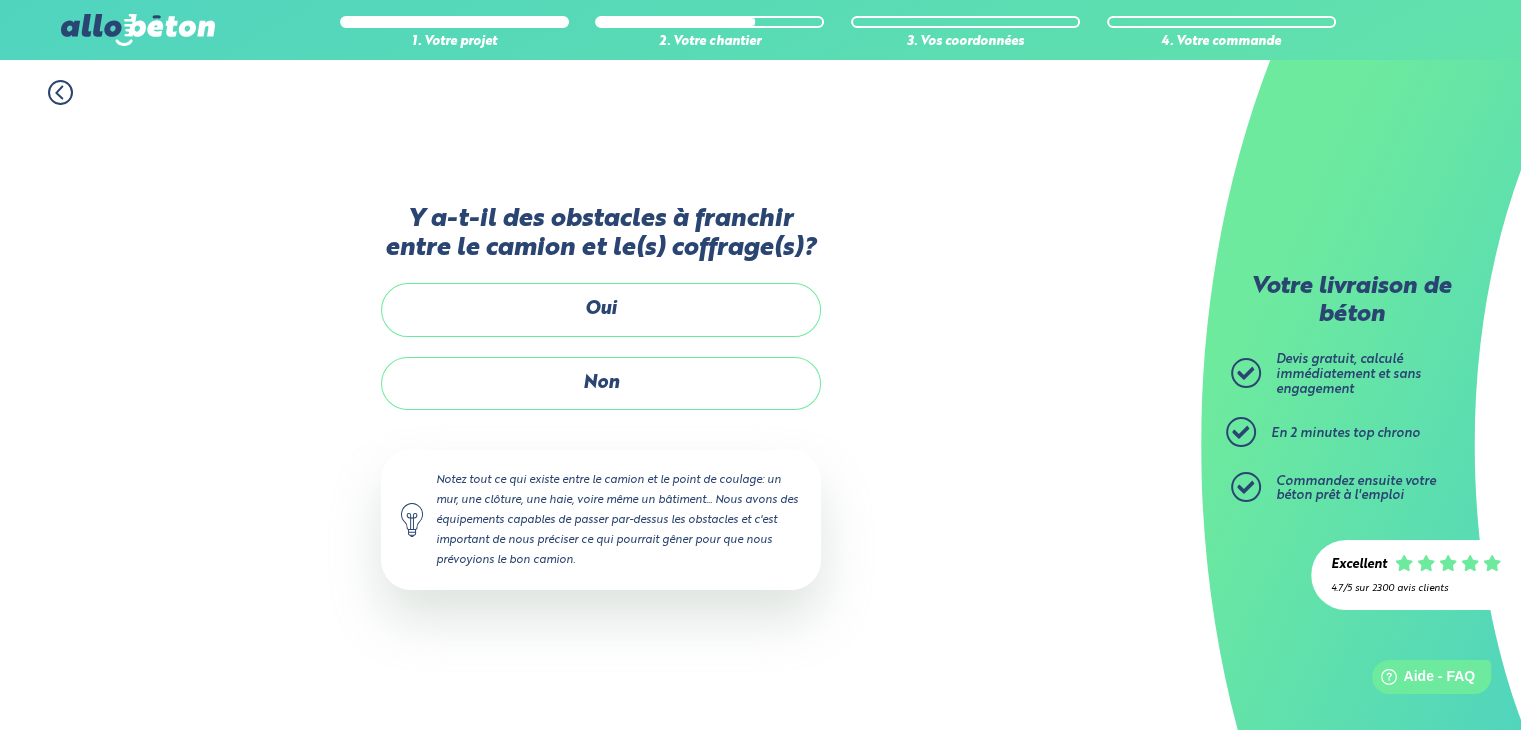 scroll, scrollTop: 0, scrollLeft: 0, axis: both 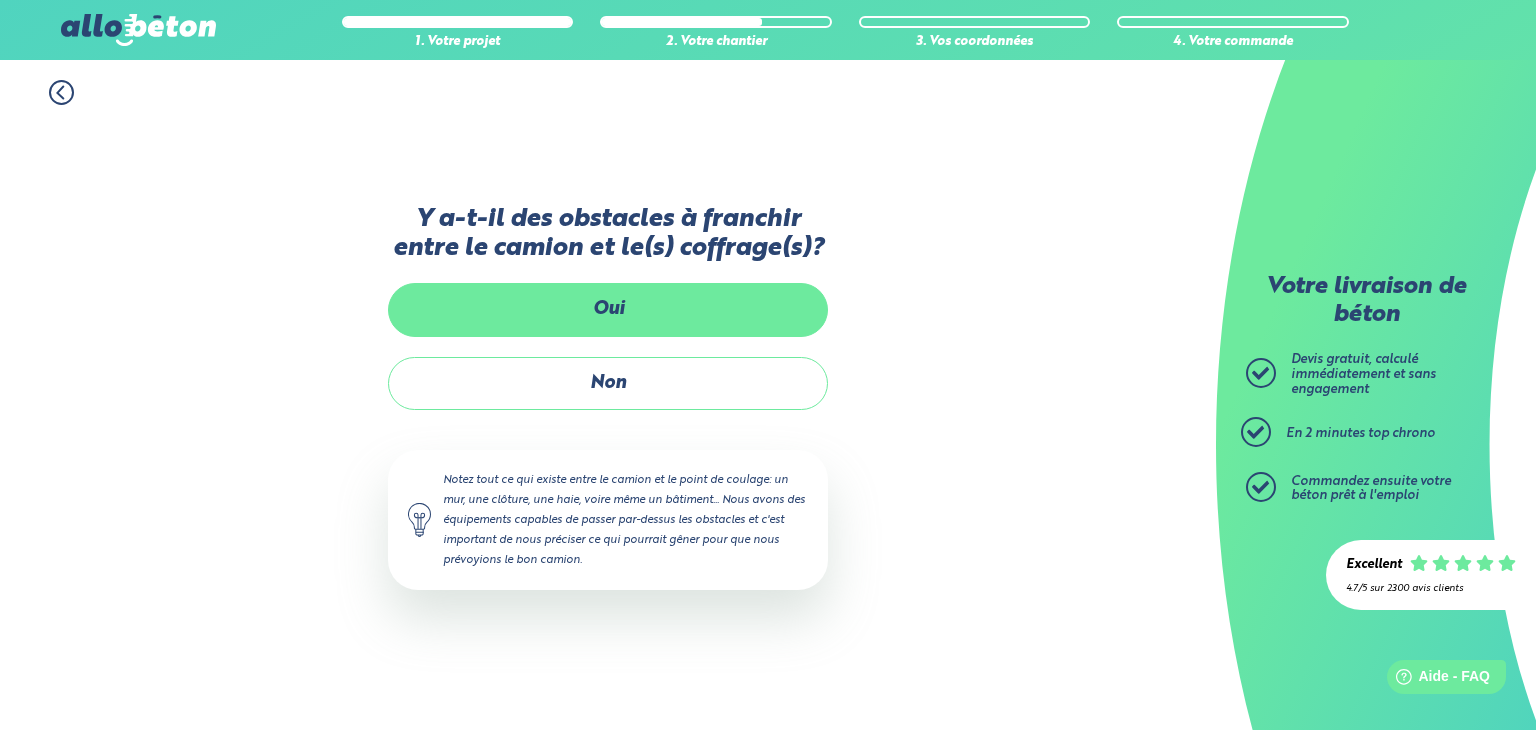 click on "Oui" at bounding box center (608, 309) 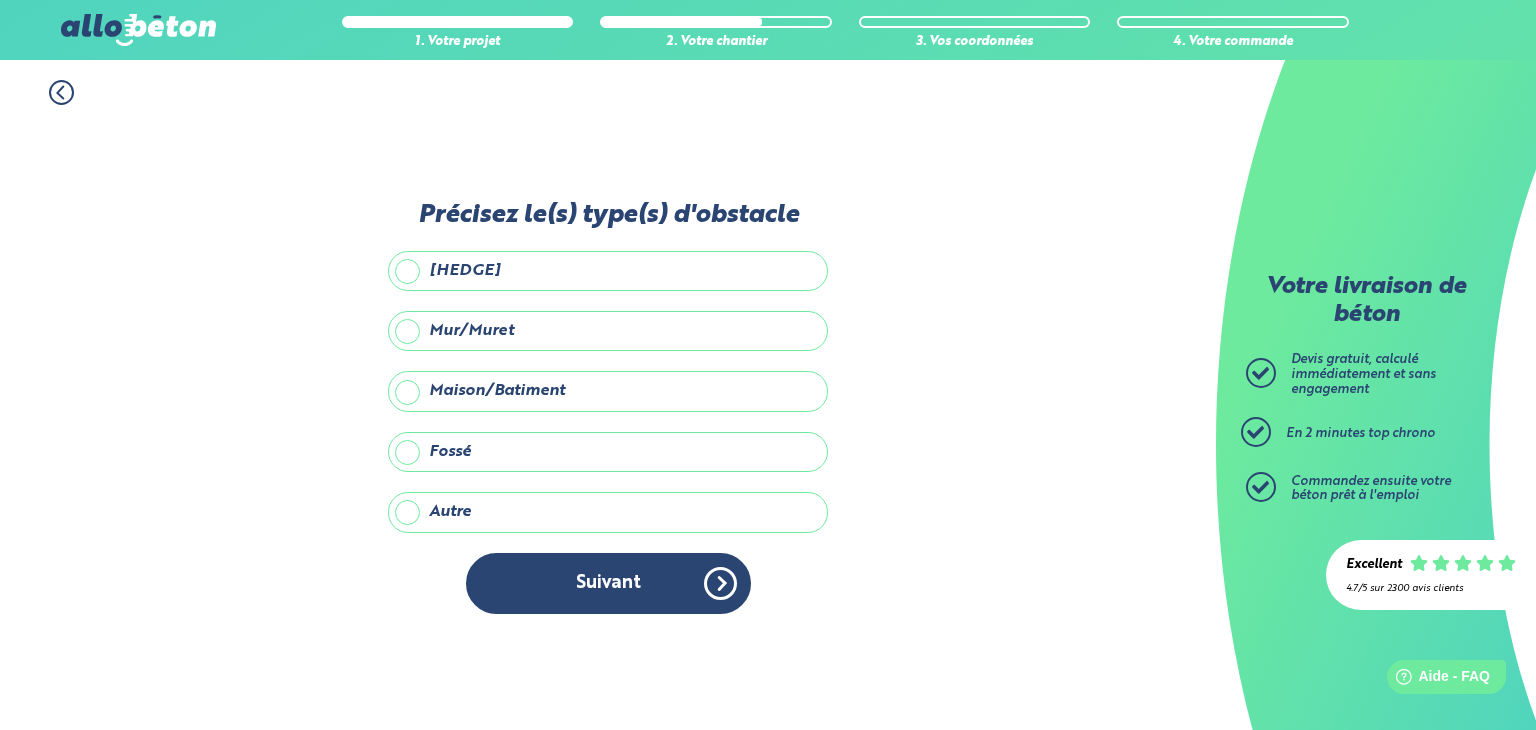 click 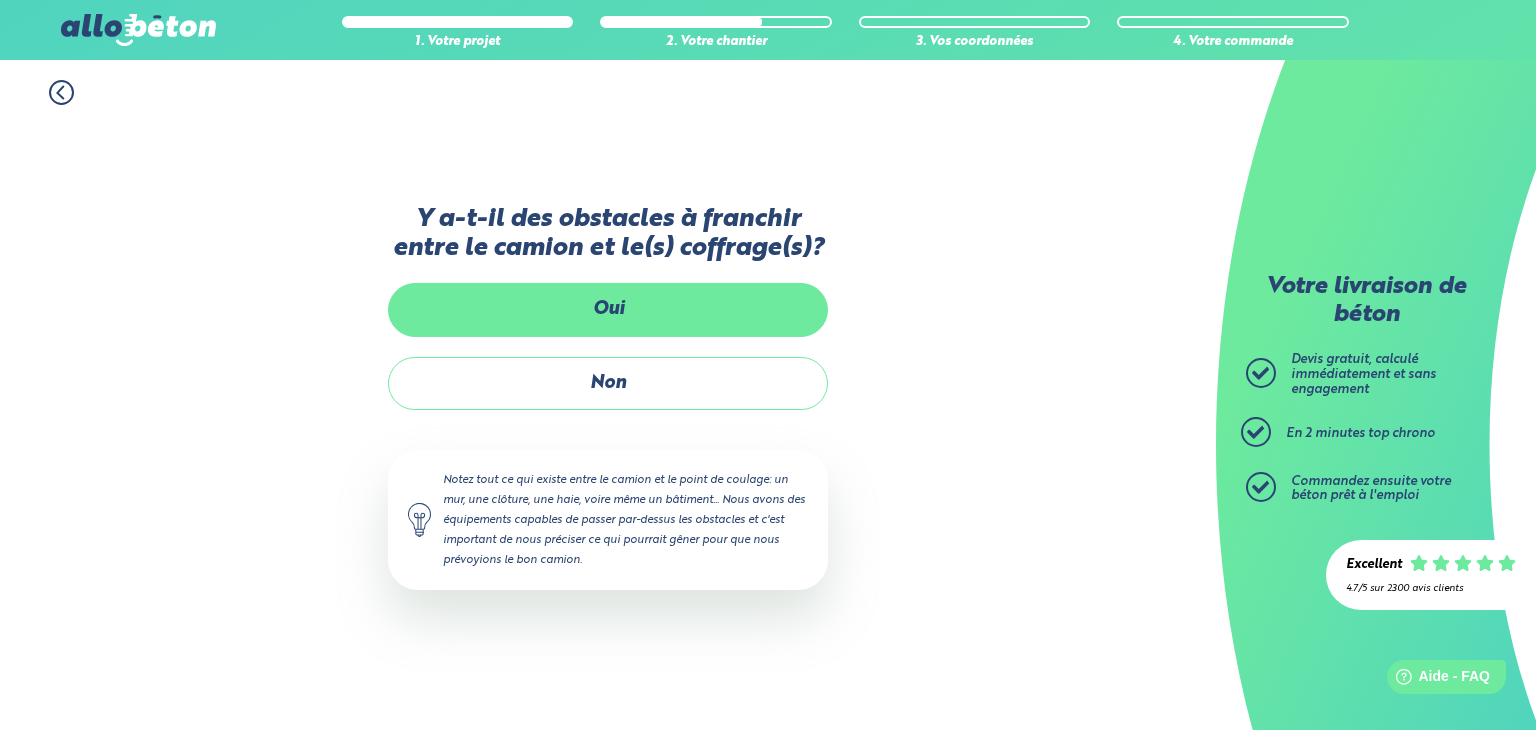 click on "Oui" at bounding box center [608, 309] 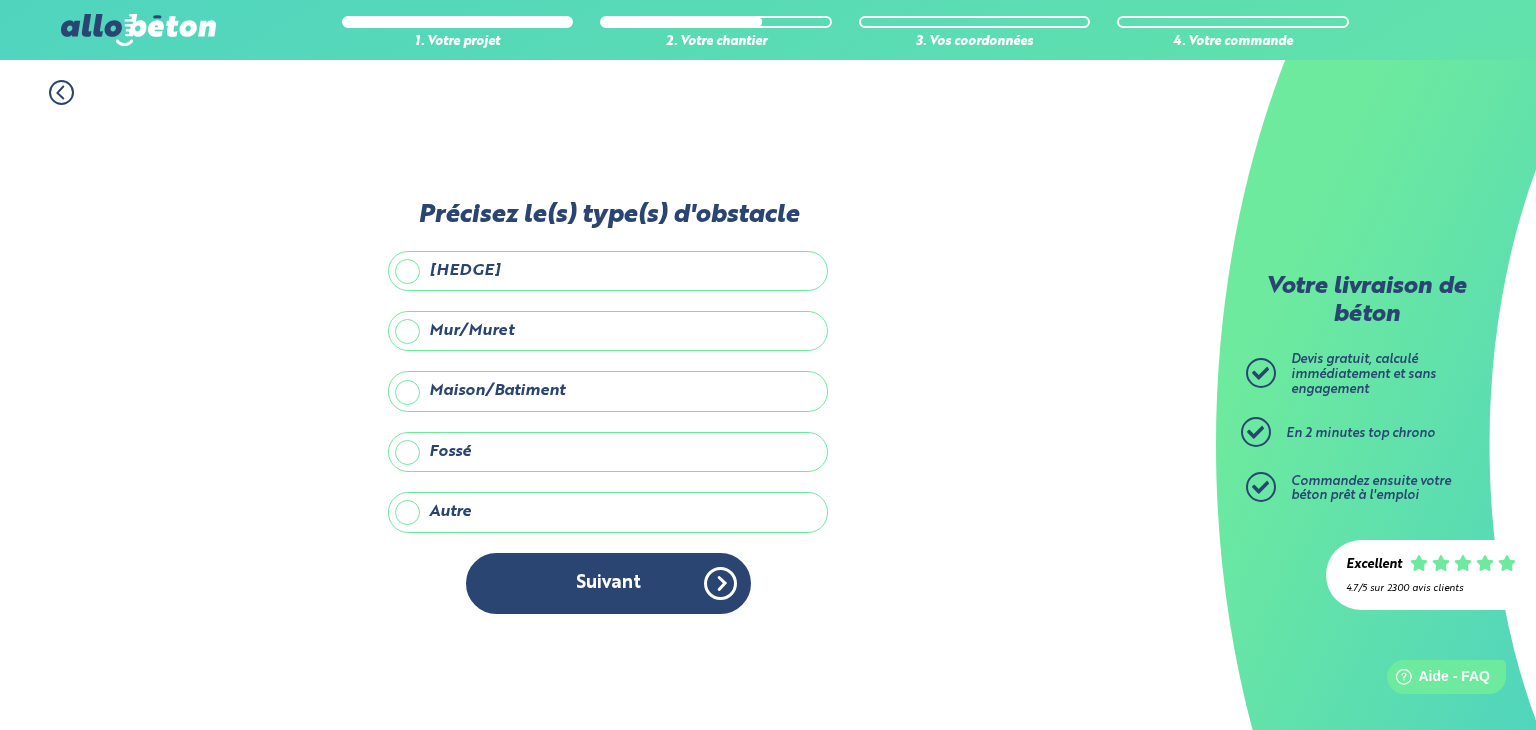 click on "[HEDGE]" at bounding box center (608, 271) 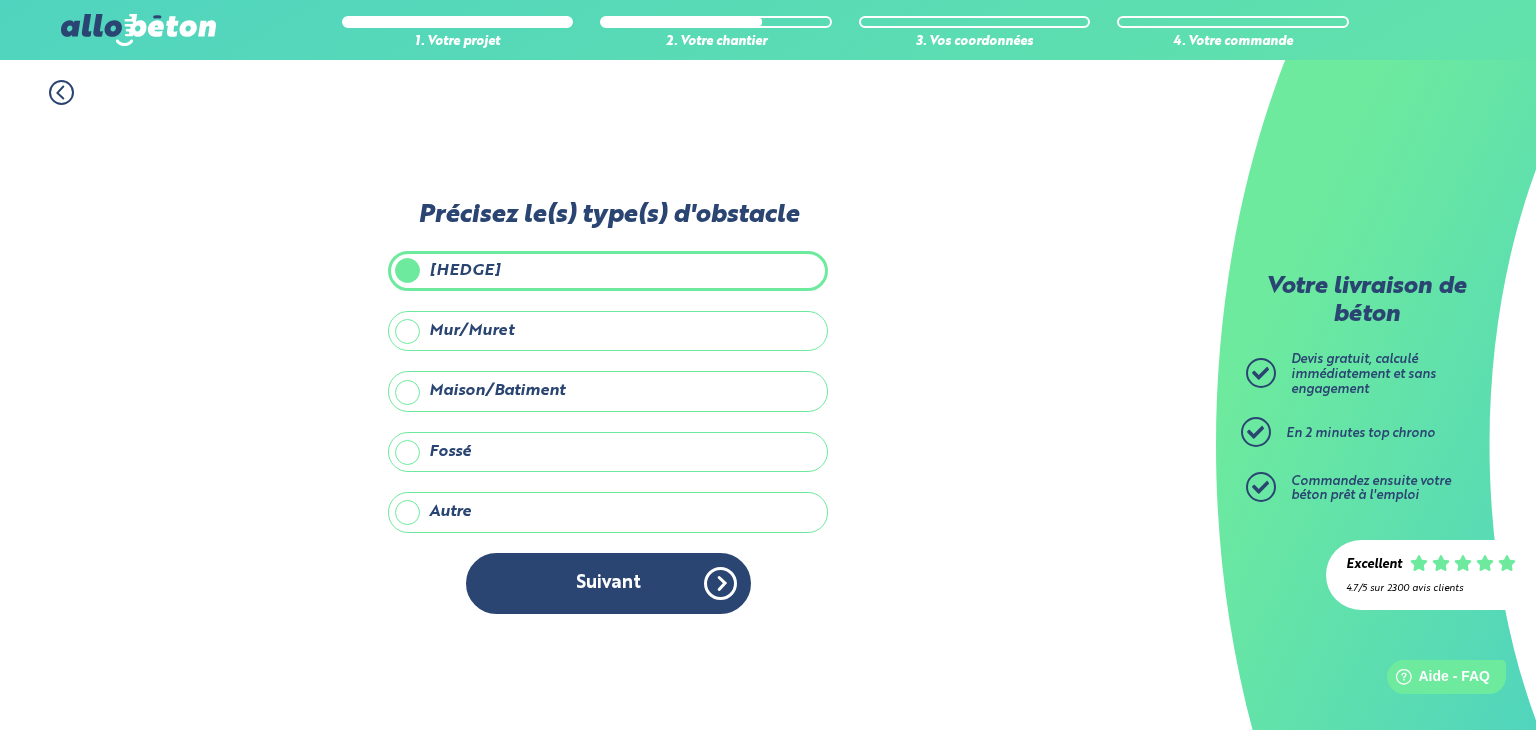 click on "Autre" at bounding box center (608, 512) 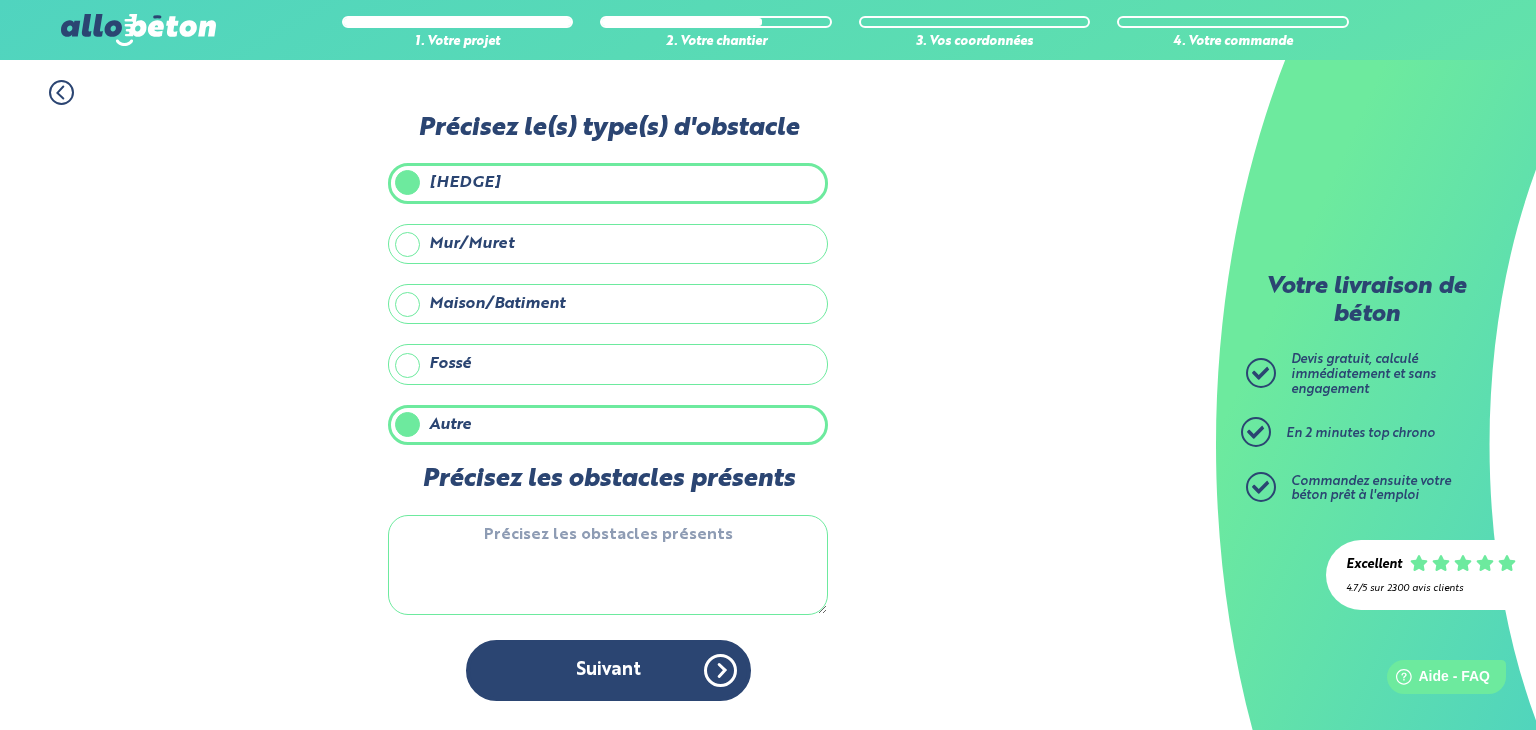 click on "Autre" at bounding box center (608, 425) 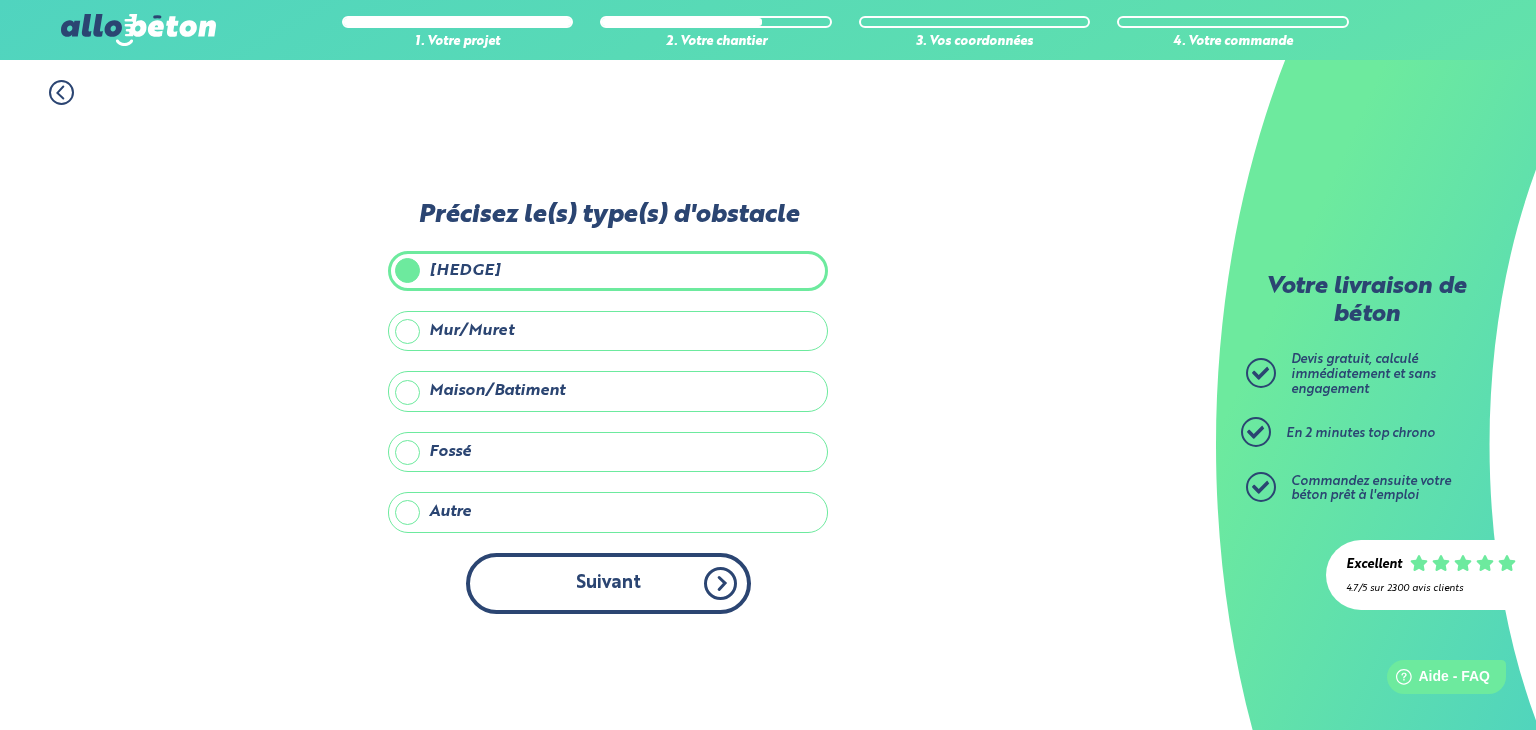 click on "Suivant" at bounding box center (608, 583) 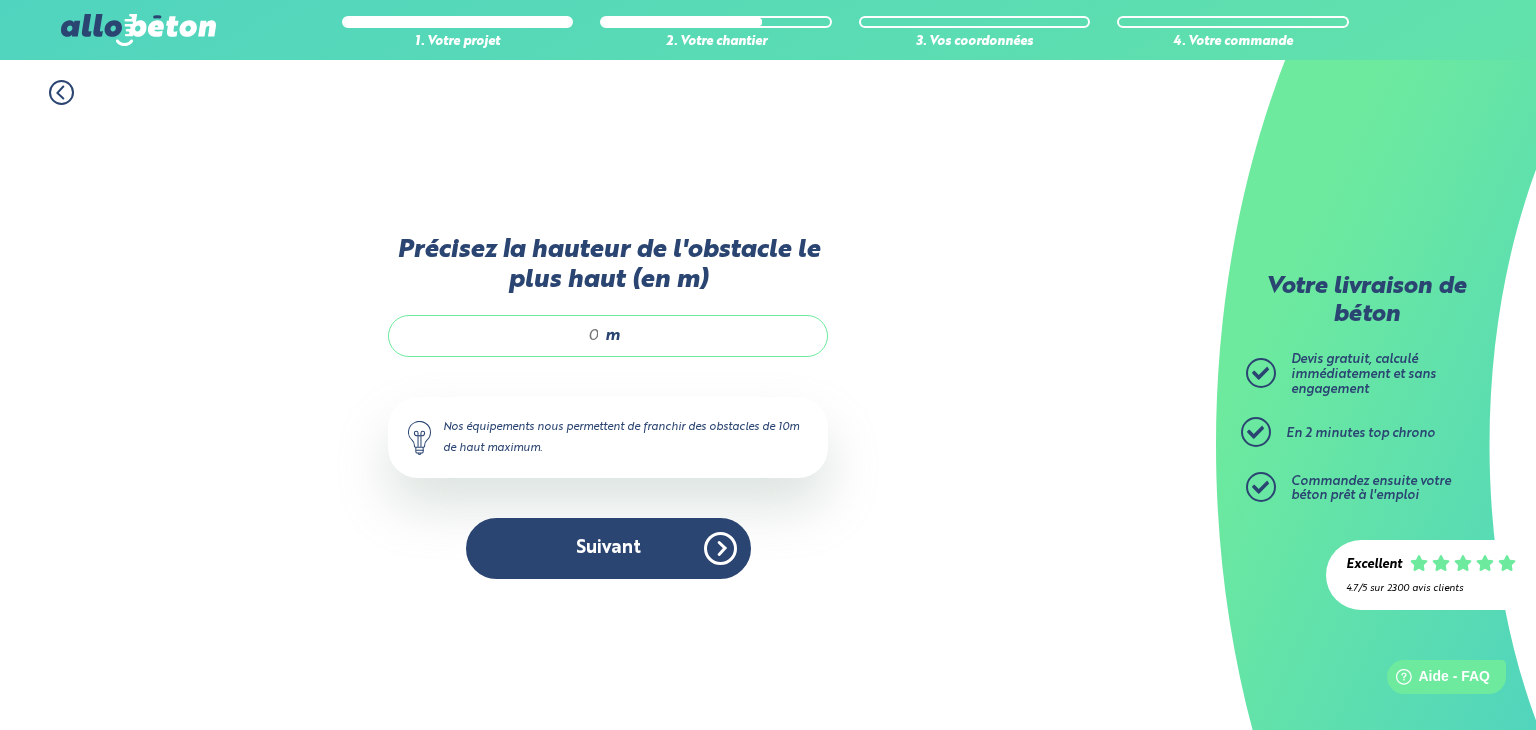 click on "Précisez la hauteur de l'obstacle le plus haut (en m)" at bounding box center (504, 336) 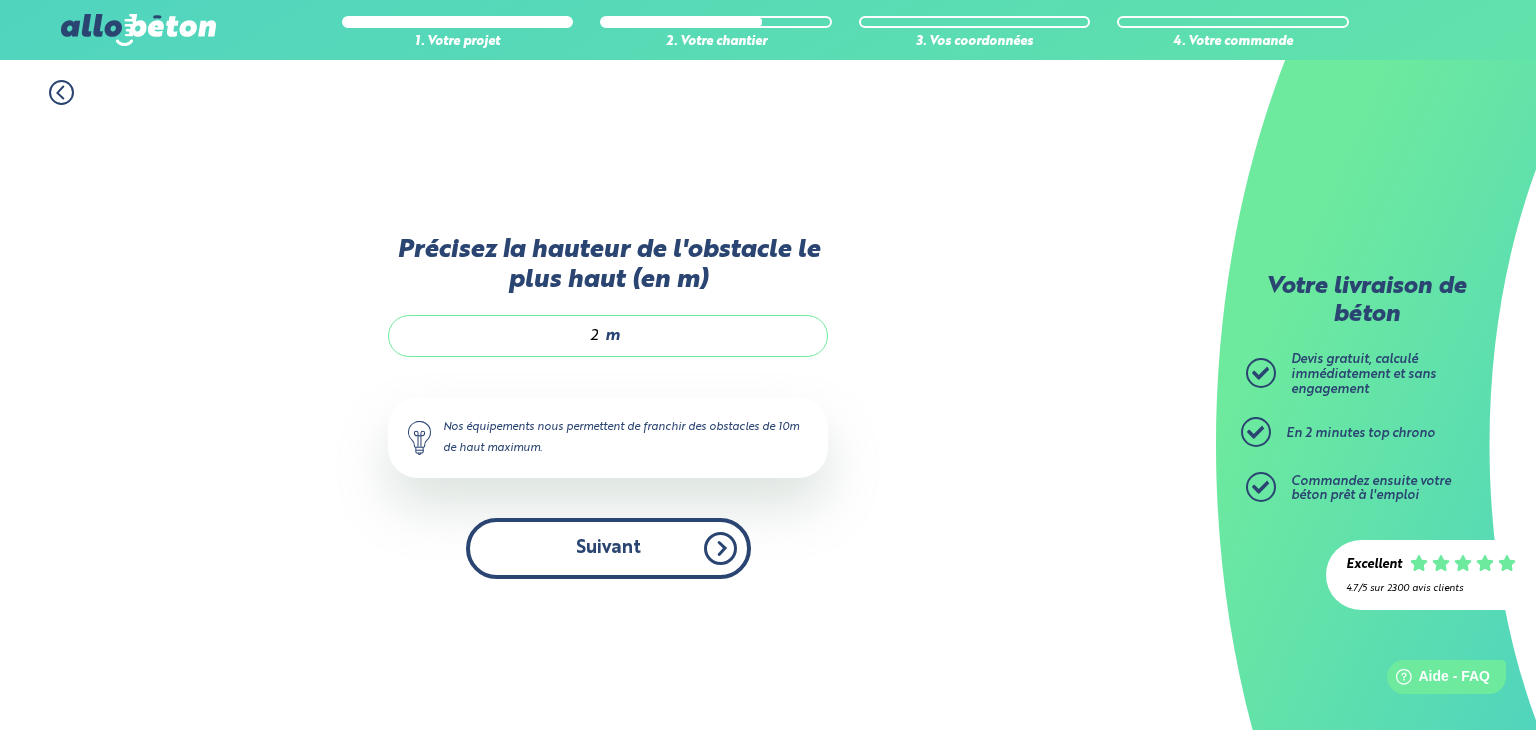 type on "2" 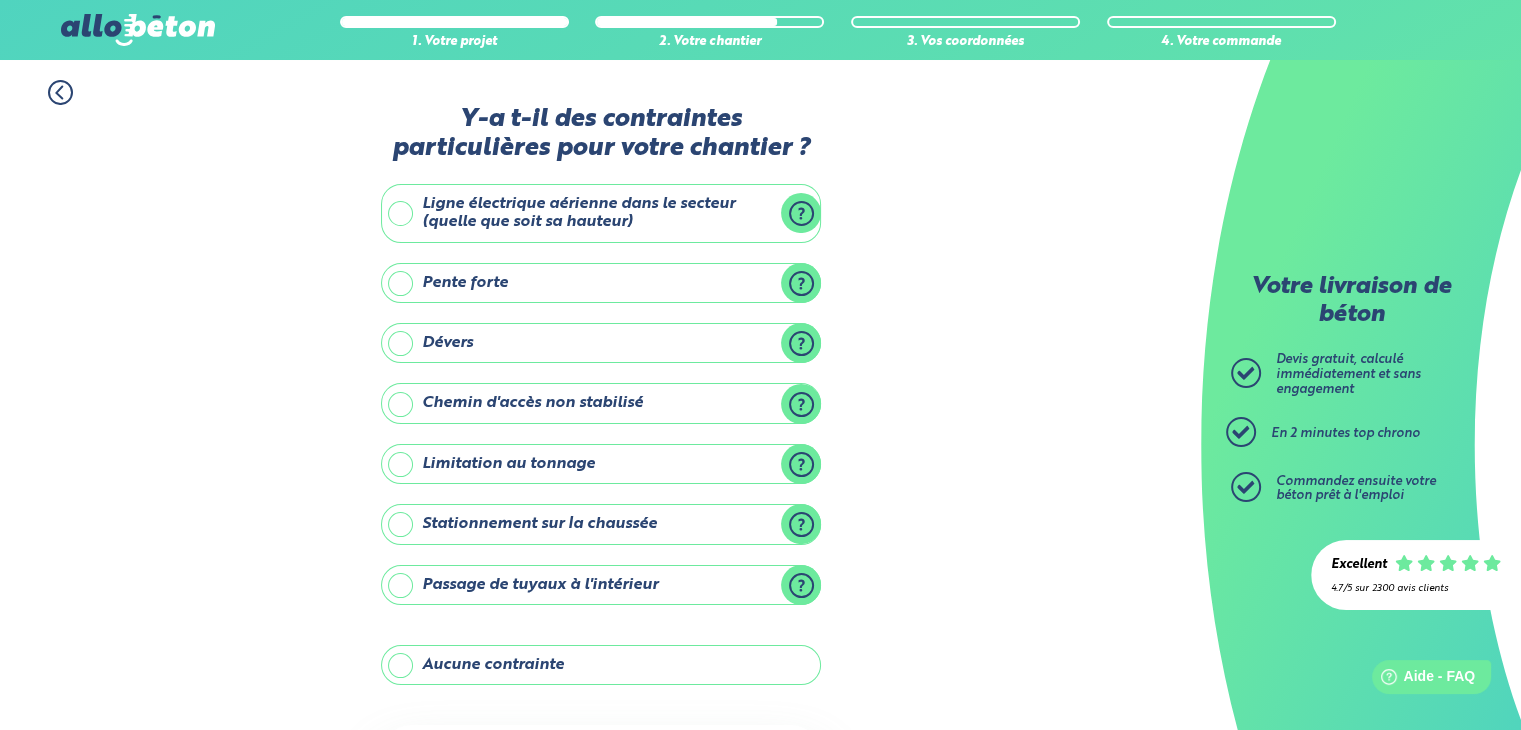 click on "Stationnement sur la chaussée" at bounding box center (601, 524) 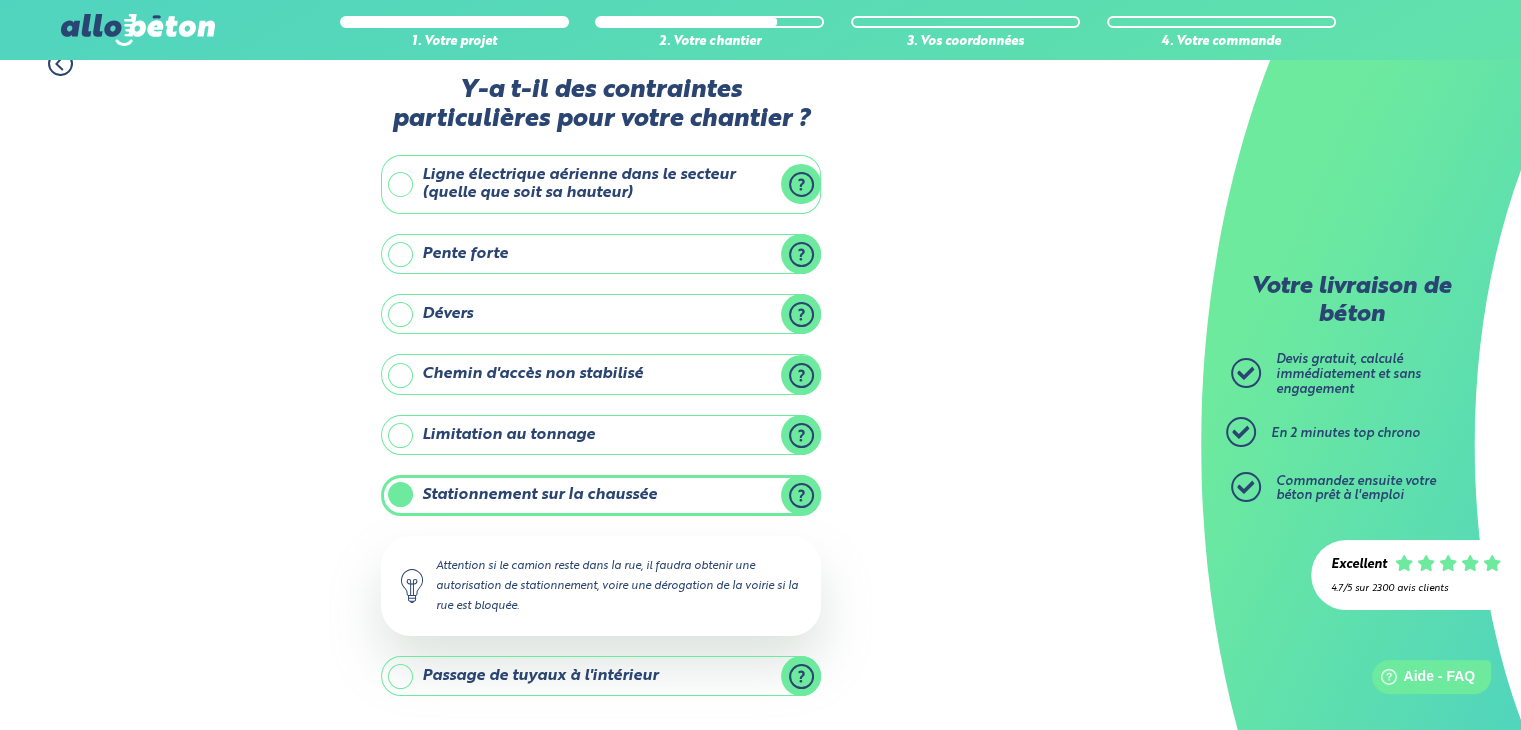scroll, scrollTop: 24, scrollLeft: 0, axis: vertical 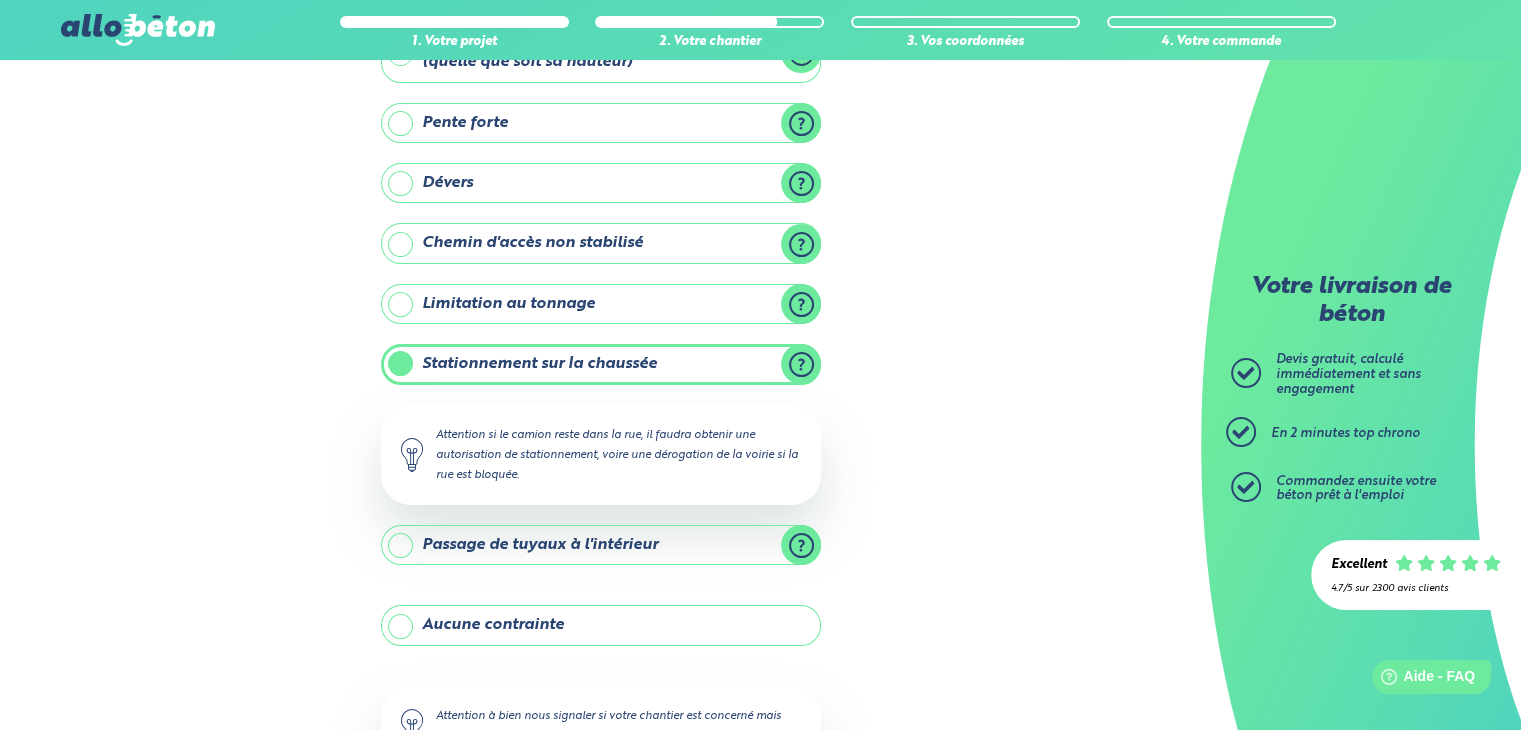 click on "Passage de tuyaux à l'intérieur" at bounding box center [601, 545] 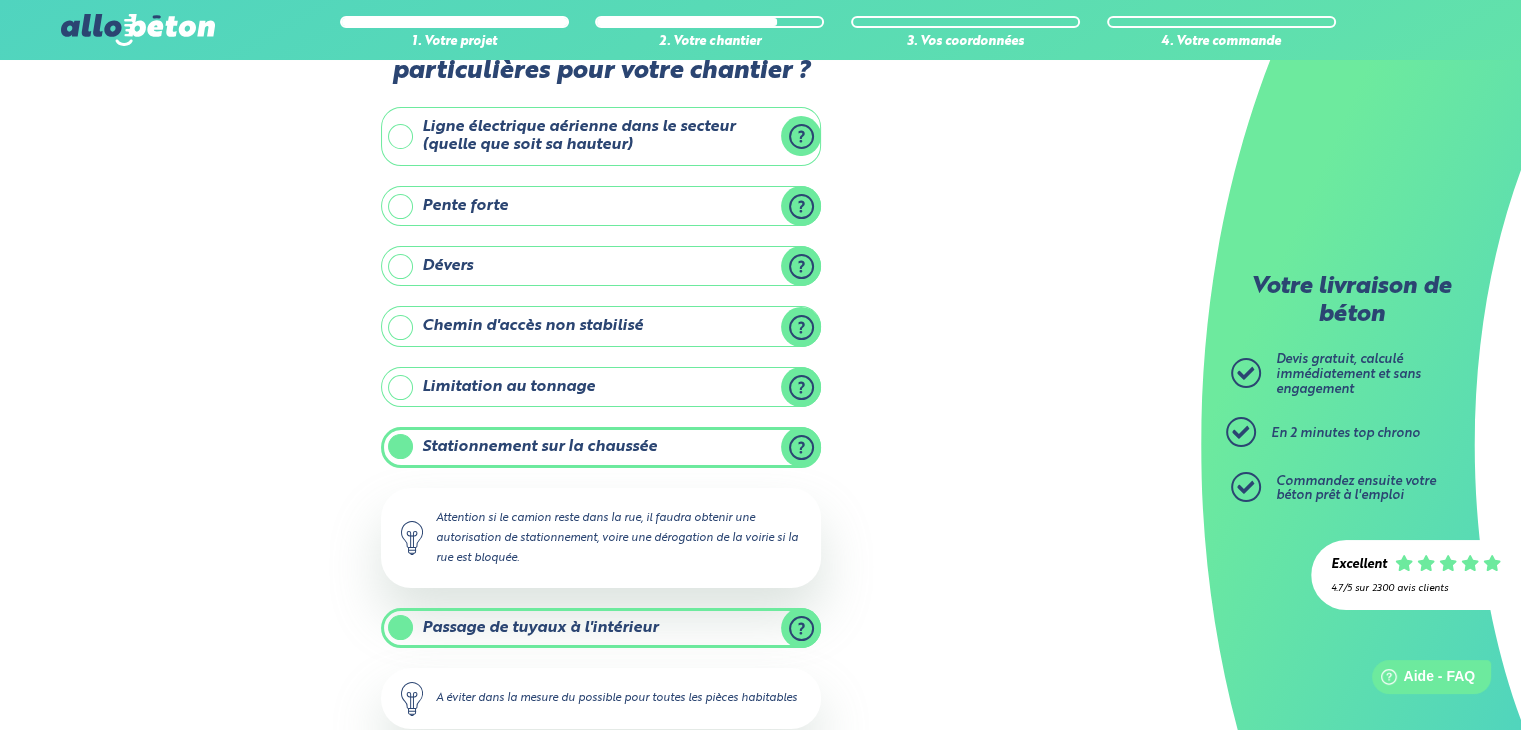 scroll, scrollTop: 71, scrollLeft: 0, axis: vertical 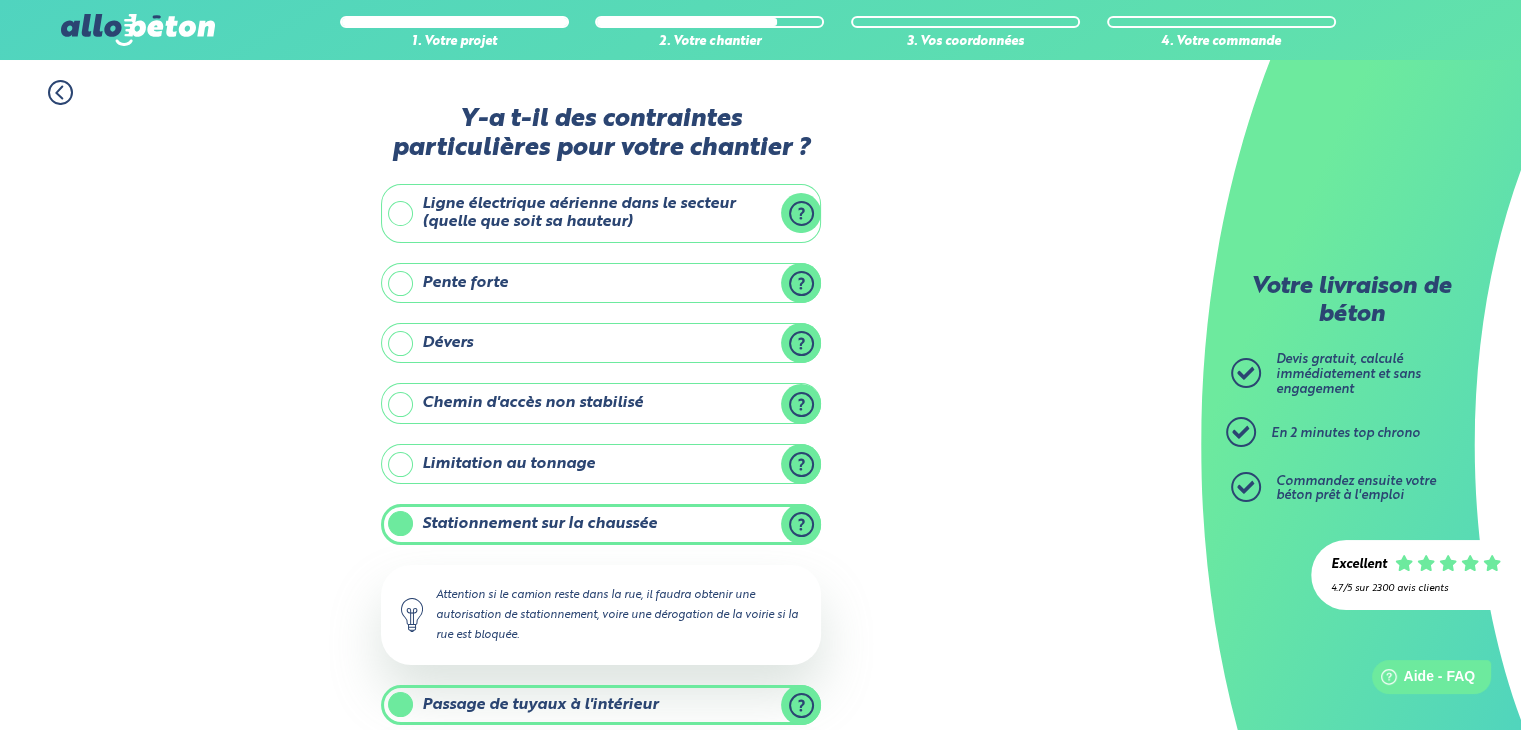 click on "Pente forte" at bounding box center [601, 283] 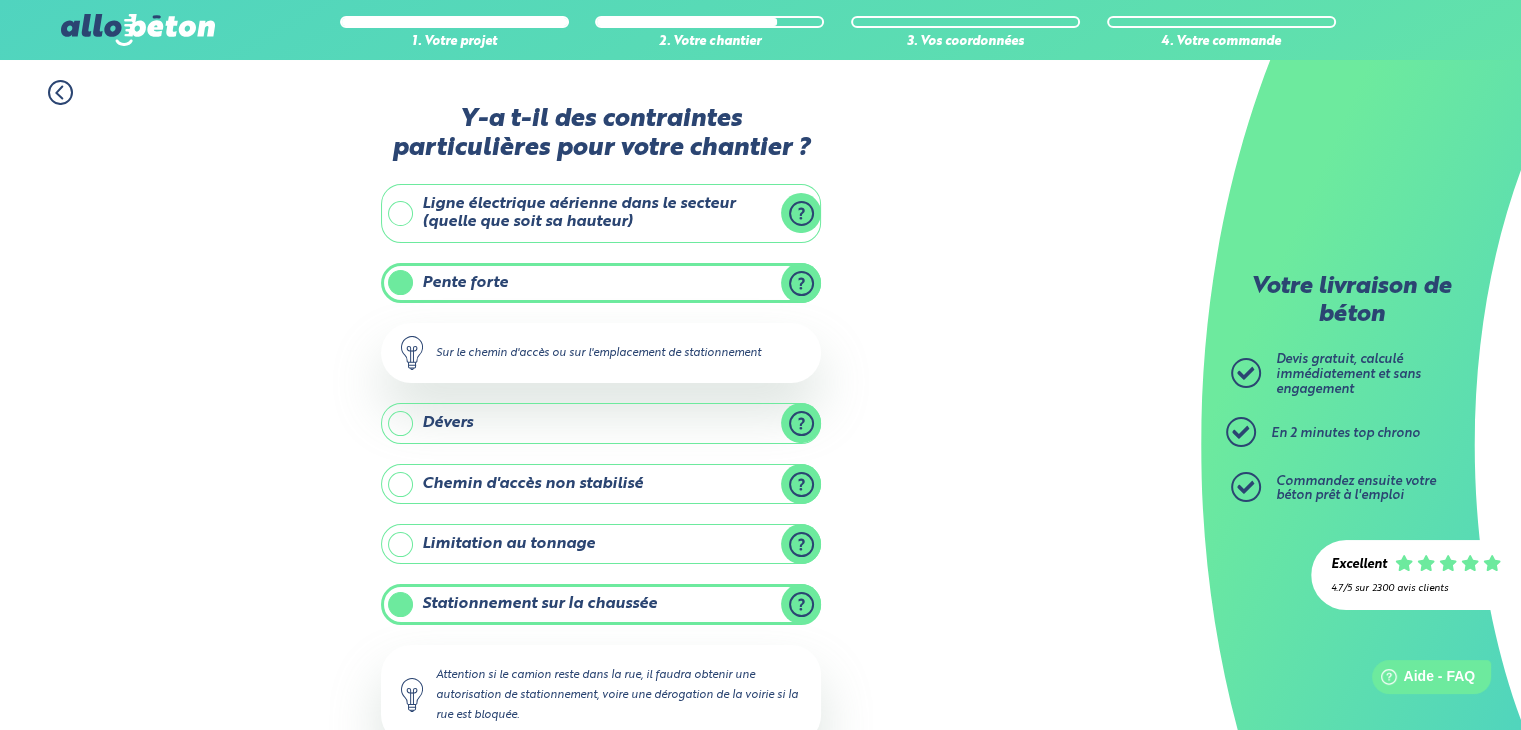 click on "Pente forte" at bounding box center (601, 283) 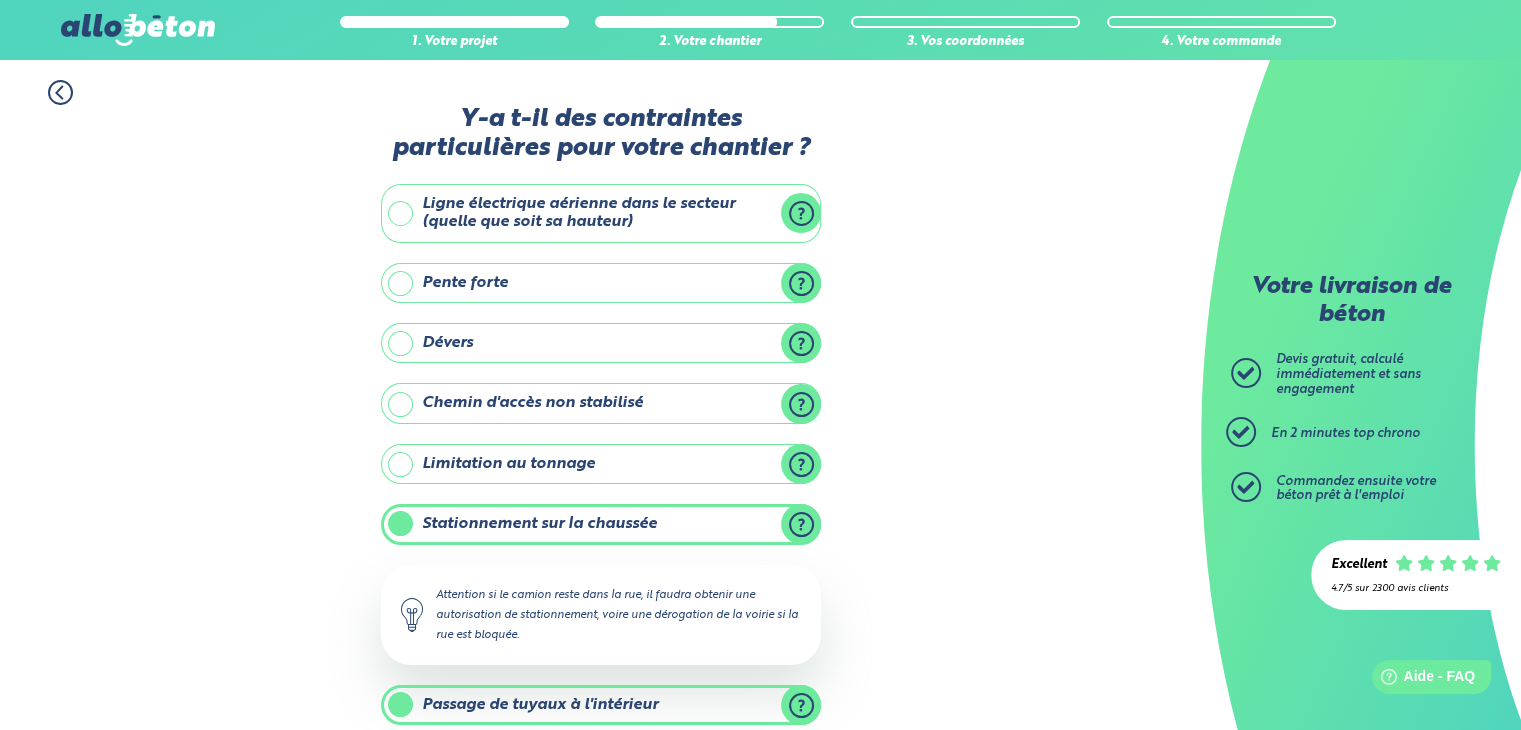 click on "Dévers" at bounding box center [601, 343] 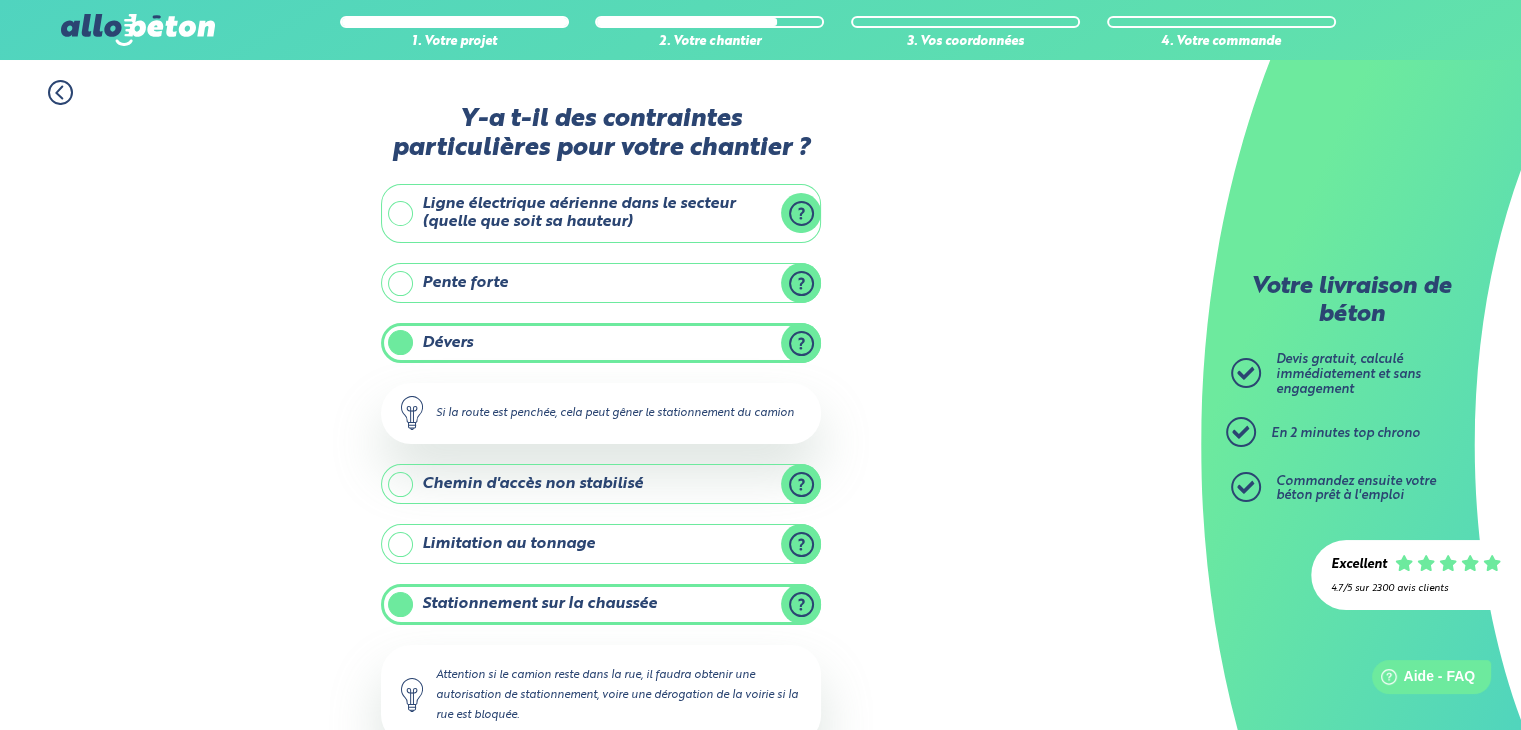 click on "Dévers" at bounding box center (601, 343) 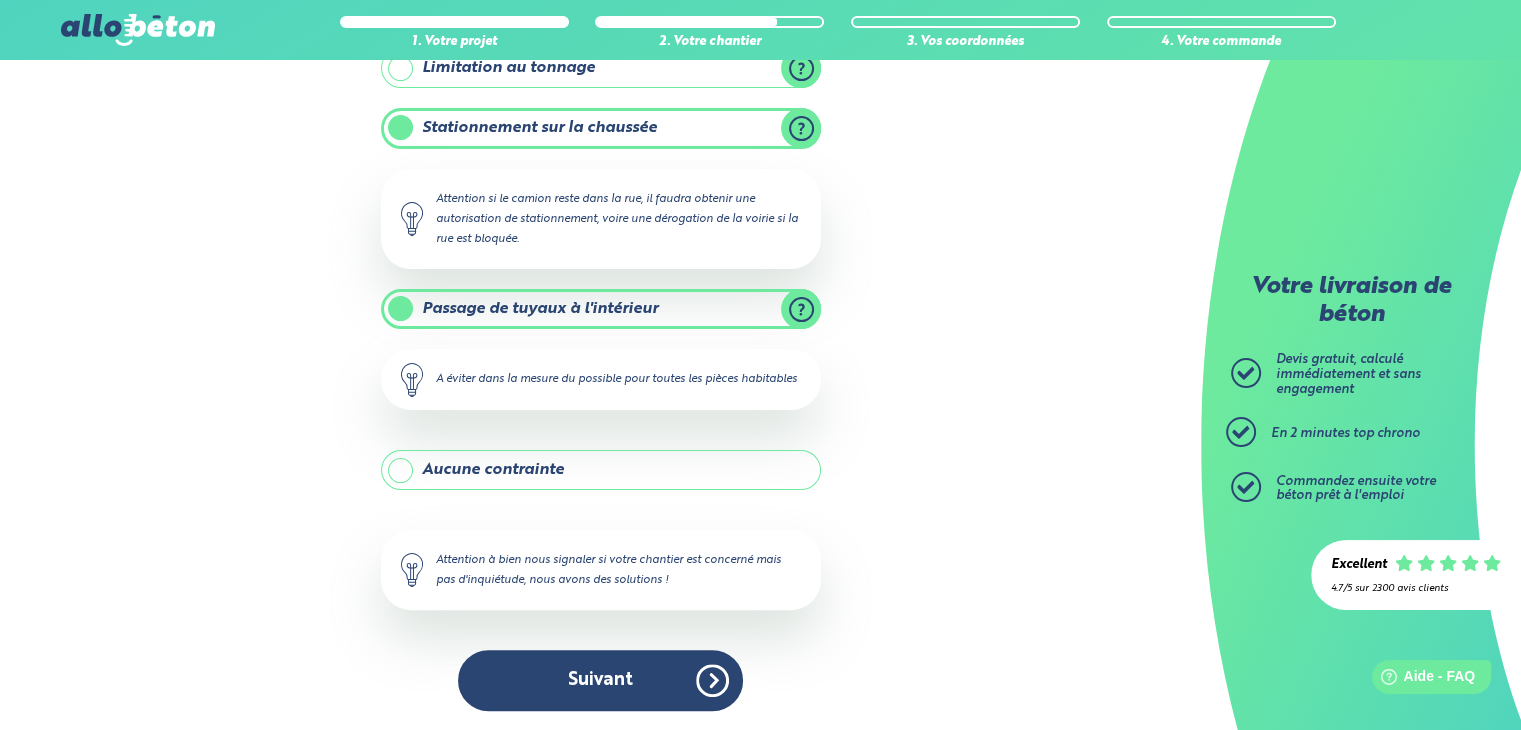 scroll, scrollTop: 413, scrollLeft: 0, axis: vertical 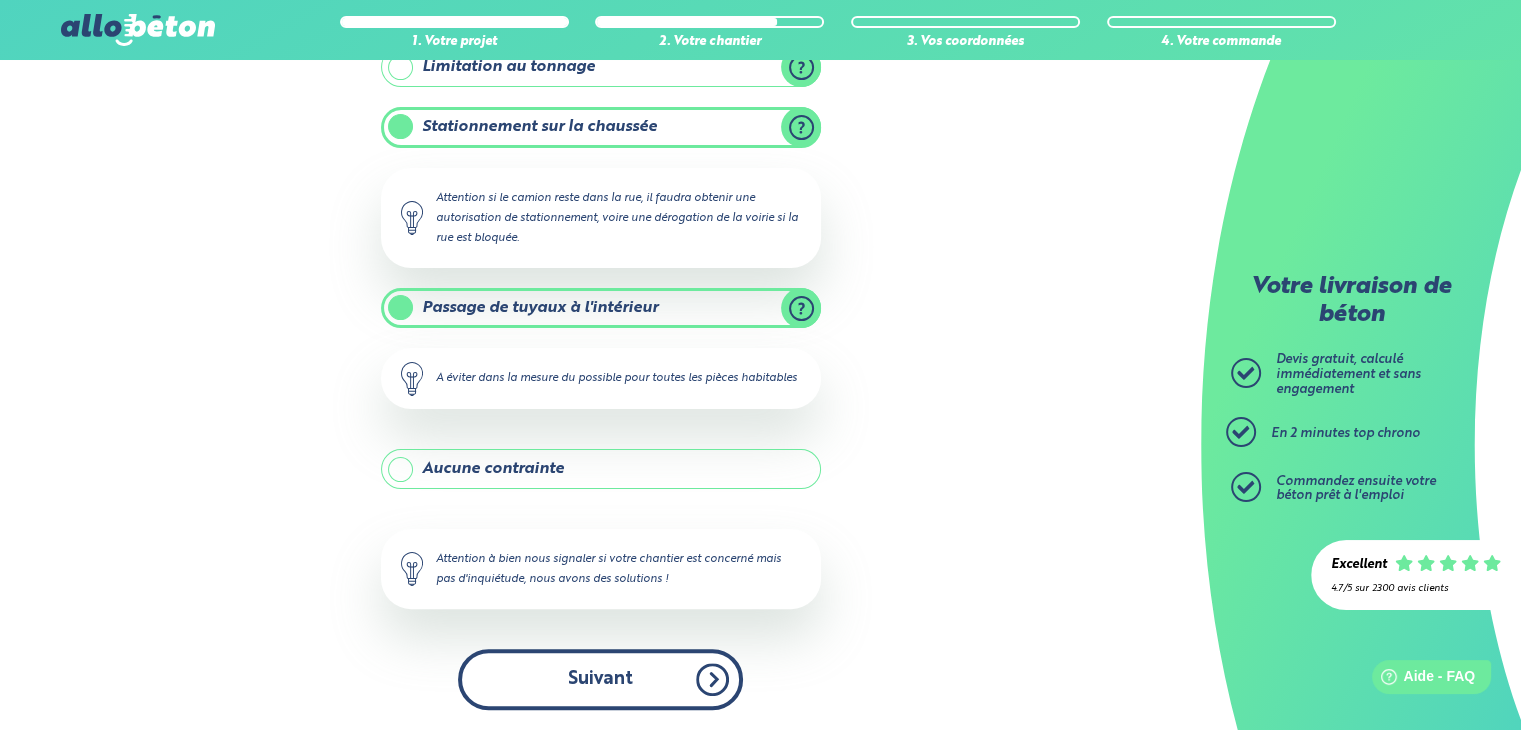 click on "Suivant" at bounding box center (600, 679) 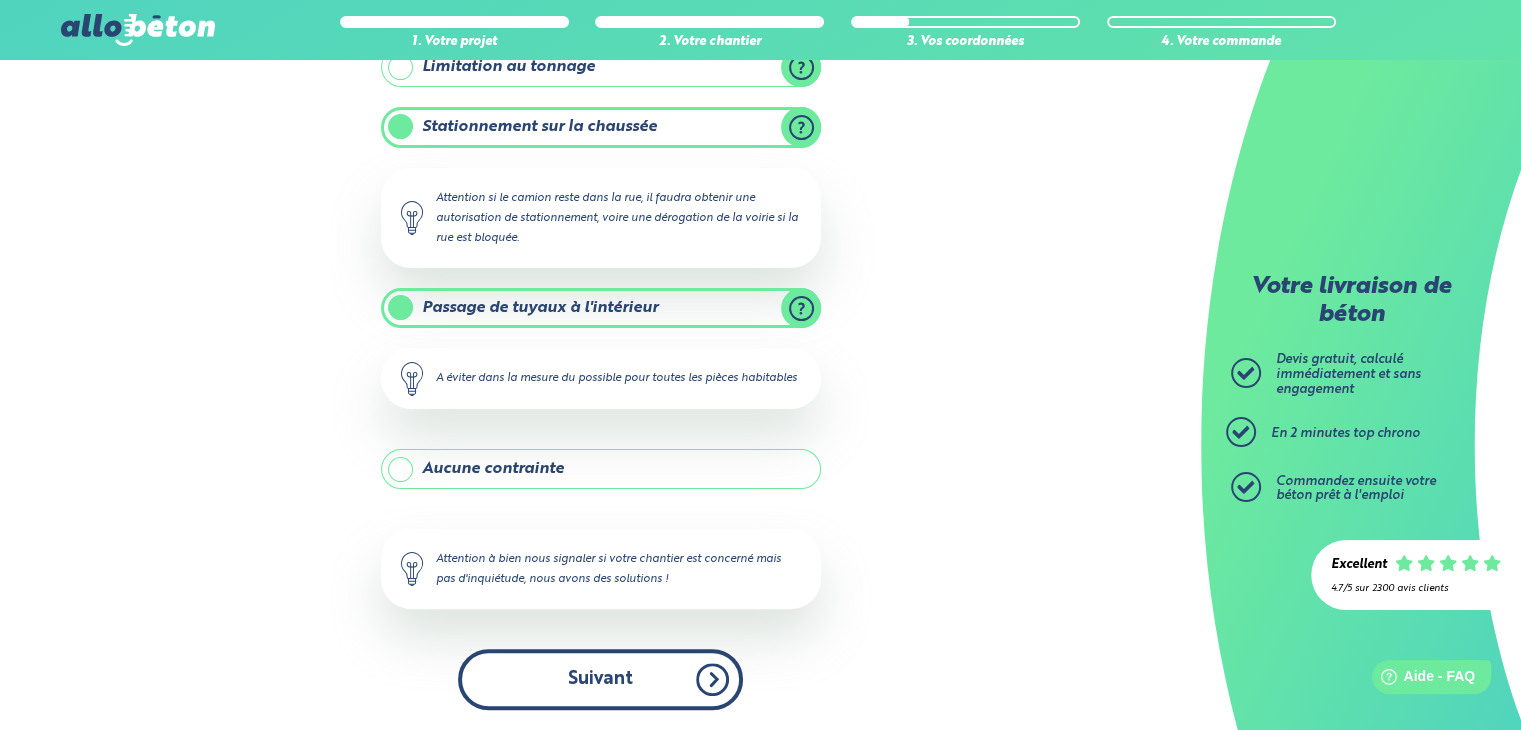 scroll, scrollTop: 21, scrollLeft: 0, axis: vertical 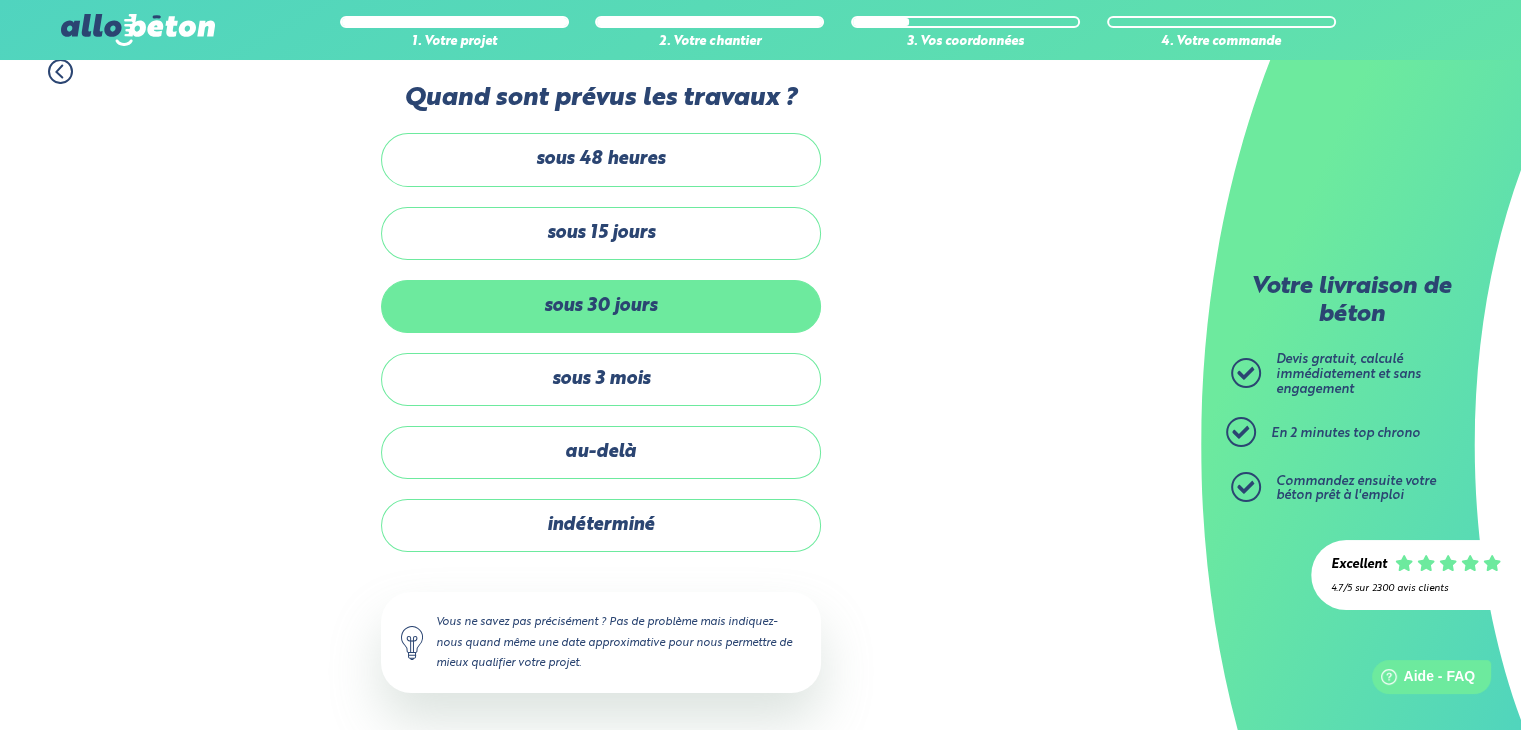 click on "sous 30 jours" at bounding box center [601, 306] 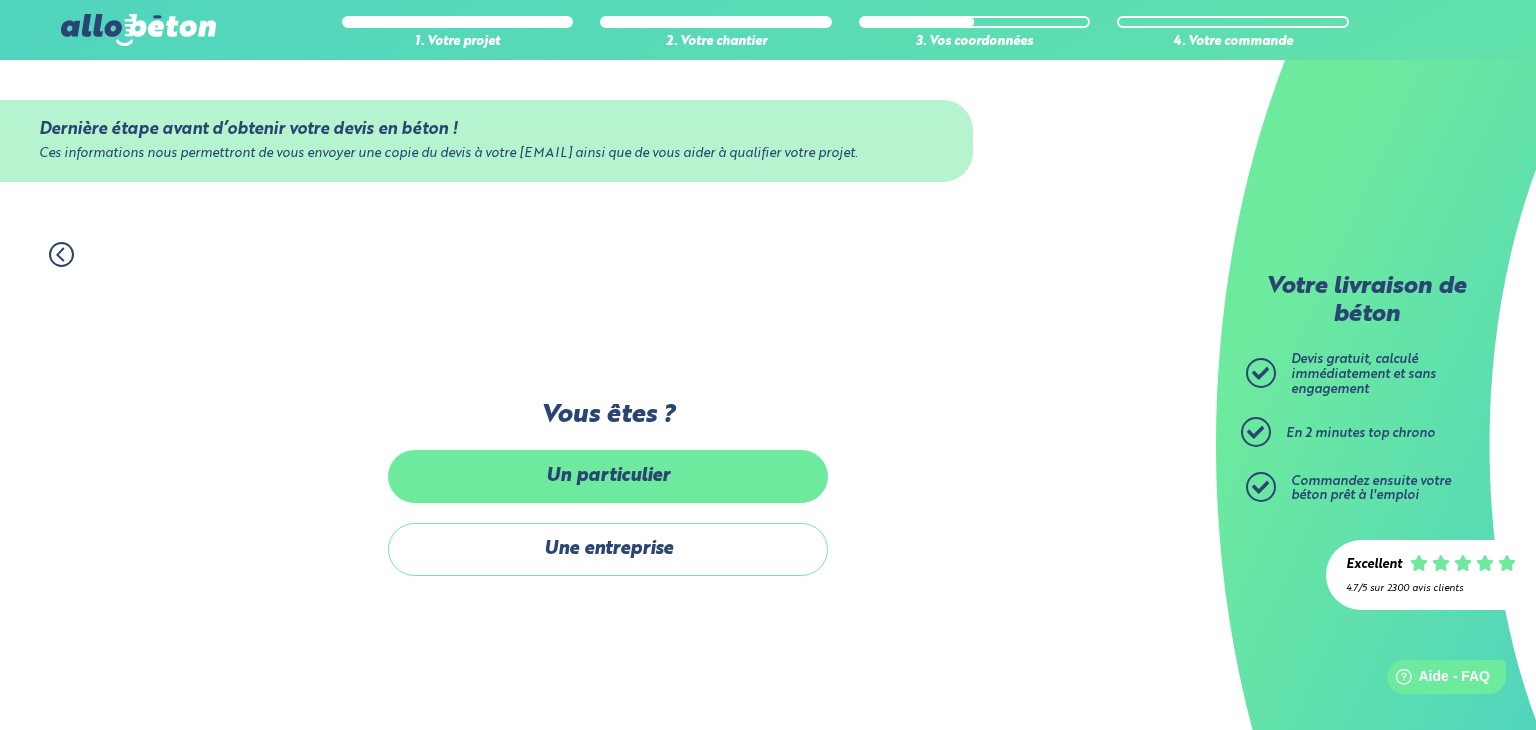 click on "Un particulier" at bounding box center [608, 476] 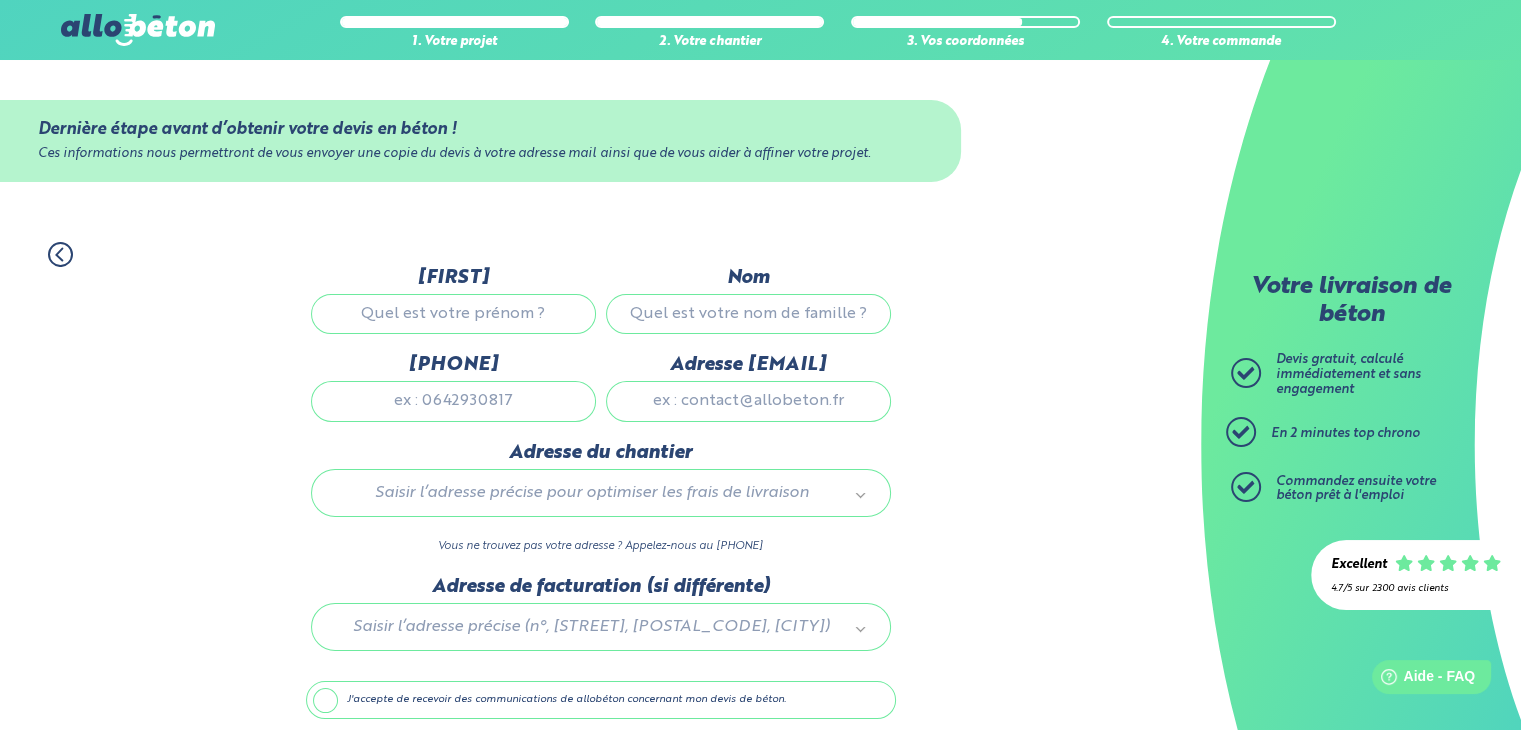 click on "[FIRST]" at bounding box center (453, 314) 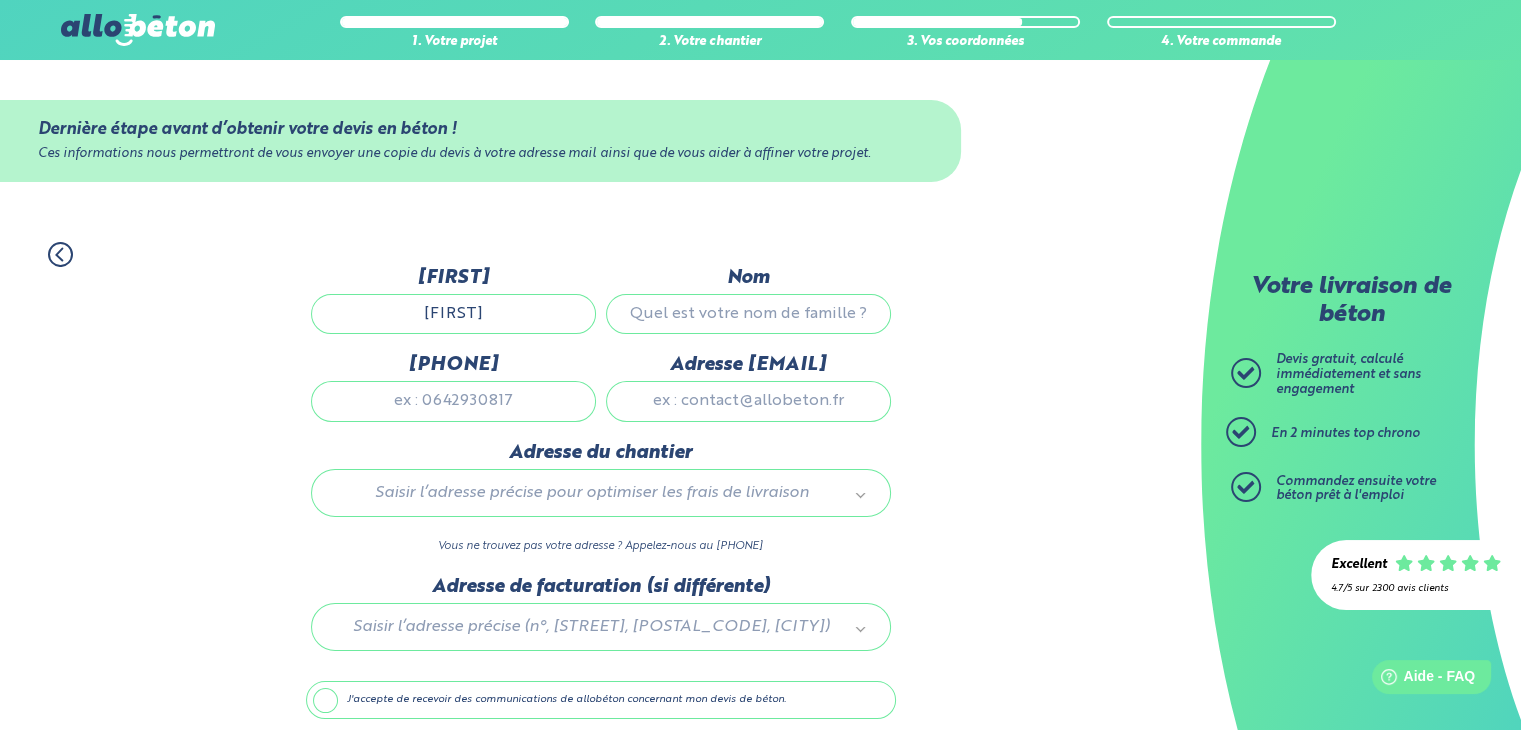type on "[FIRST]" 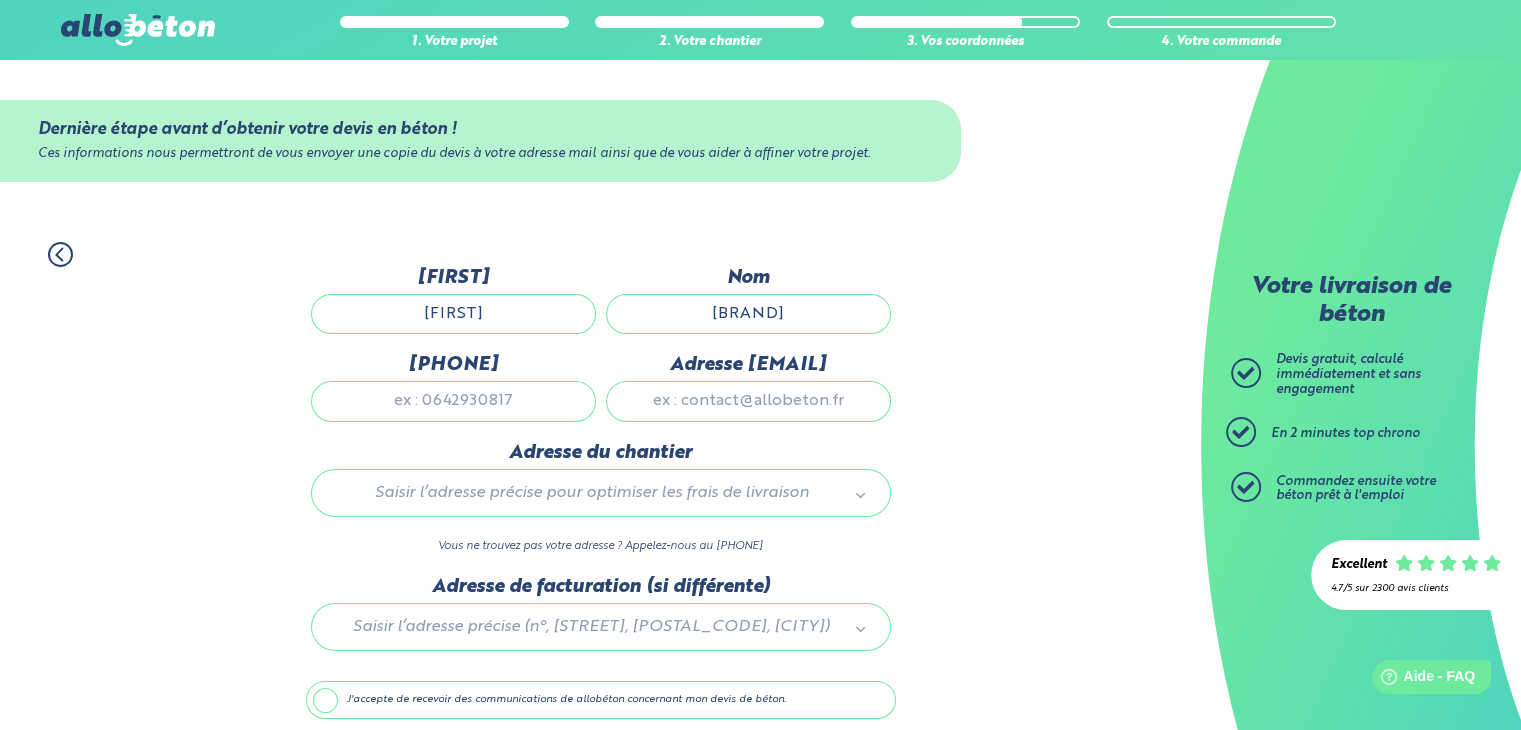 type on "[BRAND]" 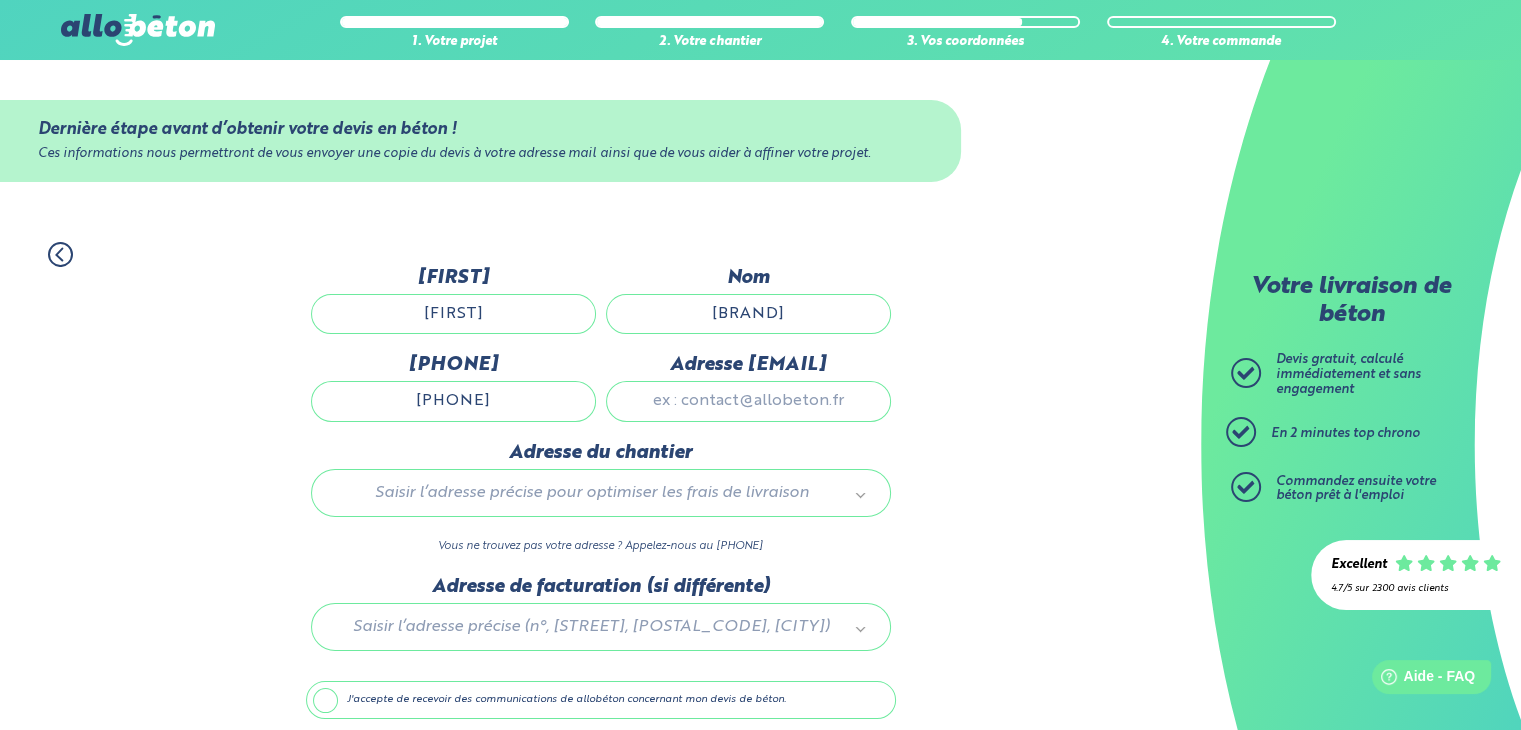 type on "[PHONE]" 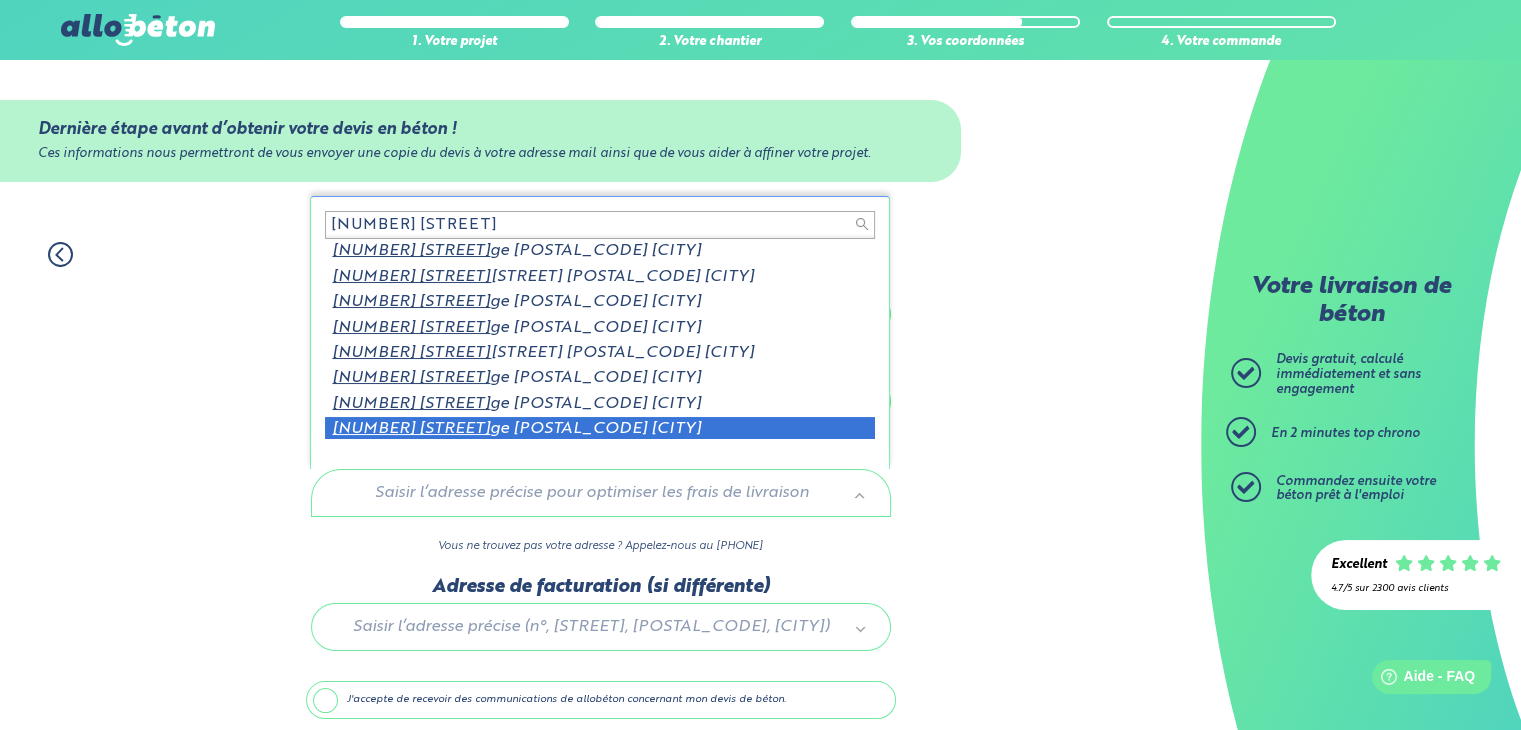 scroll, scrollTop: 3, scrollLeft: 0, axis: vertical 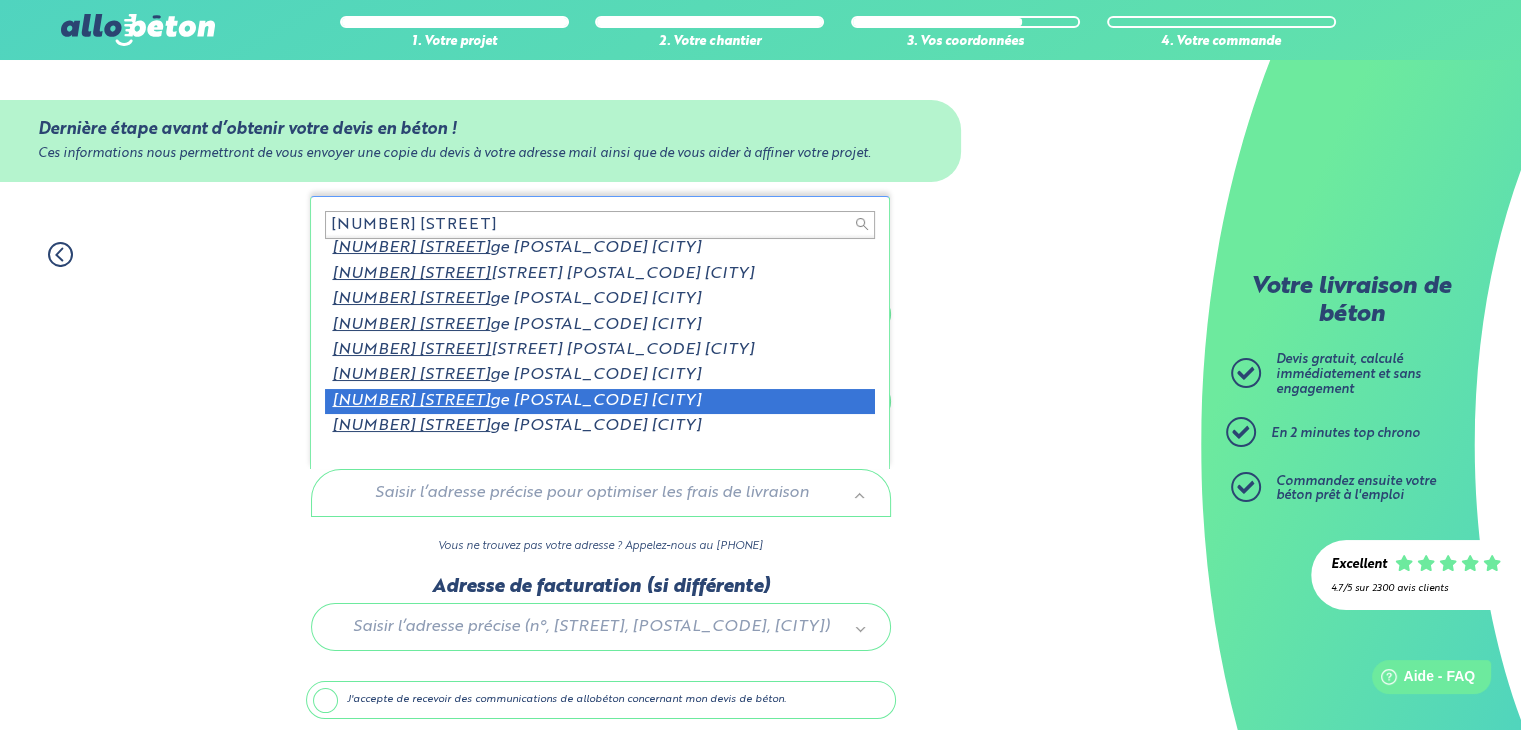 type on "[NUMBER] [STREET]" 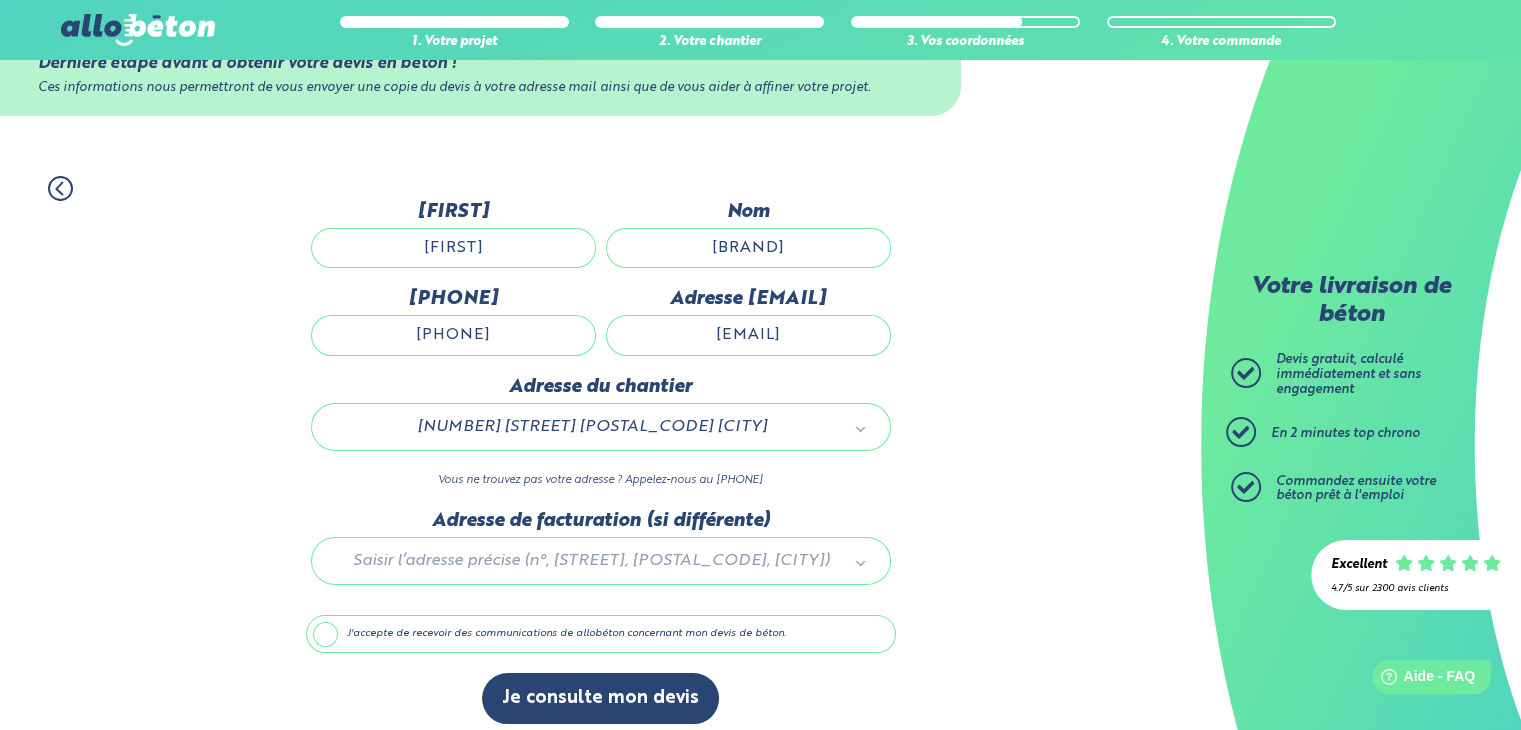 scroll, scrollTop: 78, scrollLeft: 0, axis: vertical 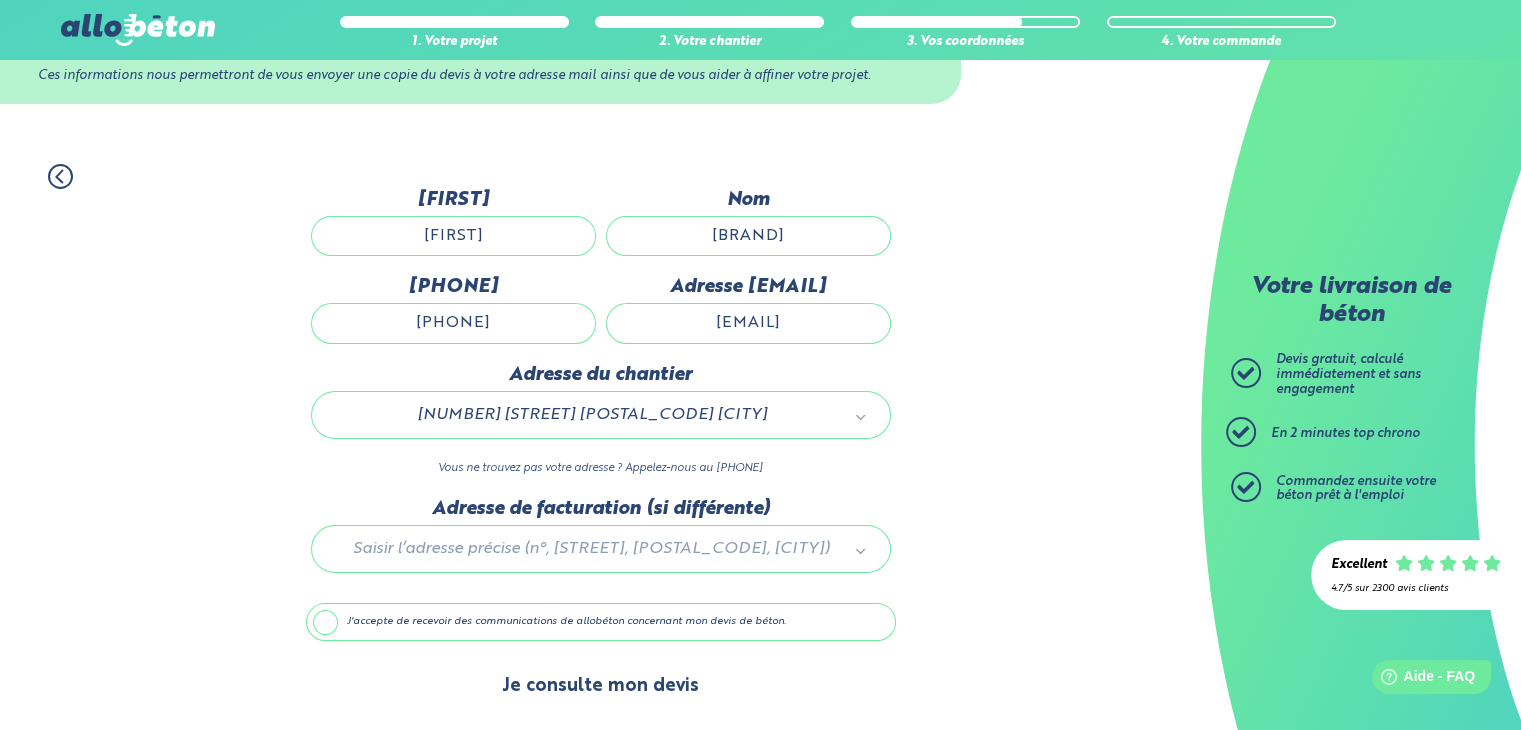 click on "Je consulte mon devis" at bounding box center [600, 686] 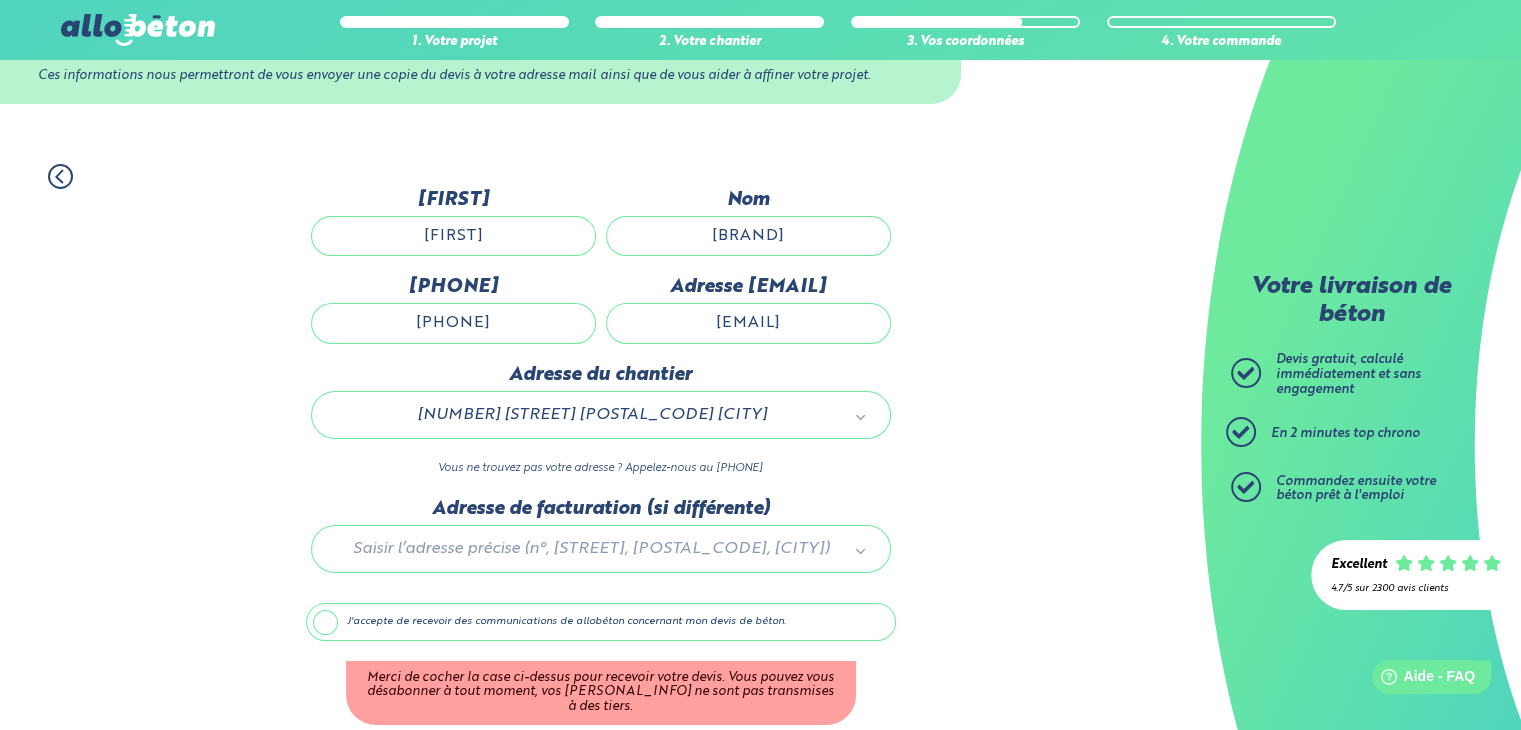 click on "J'accepte de recevoir des communications de allobéton concernant mon devis de béton." at bounding box center [601, 622] 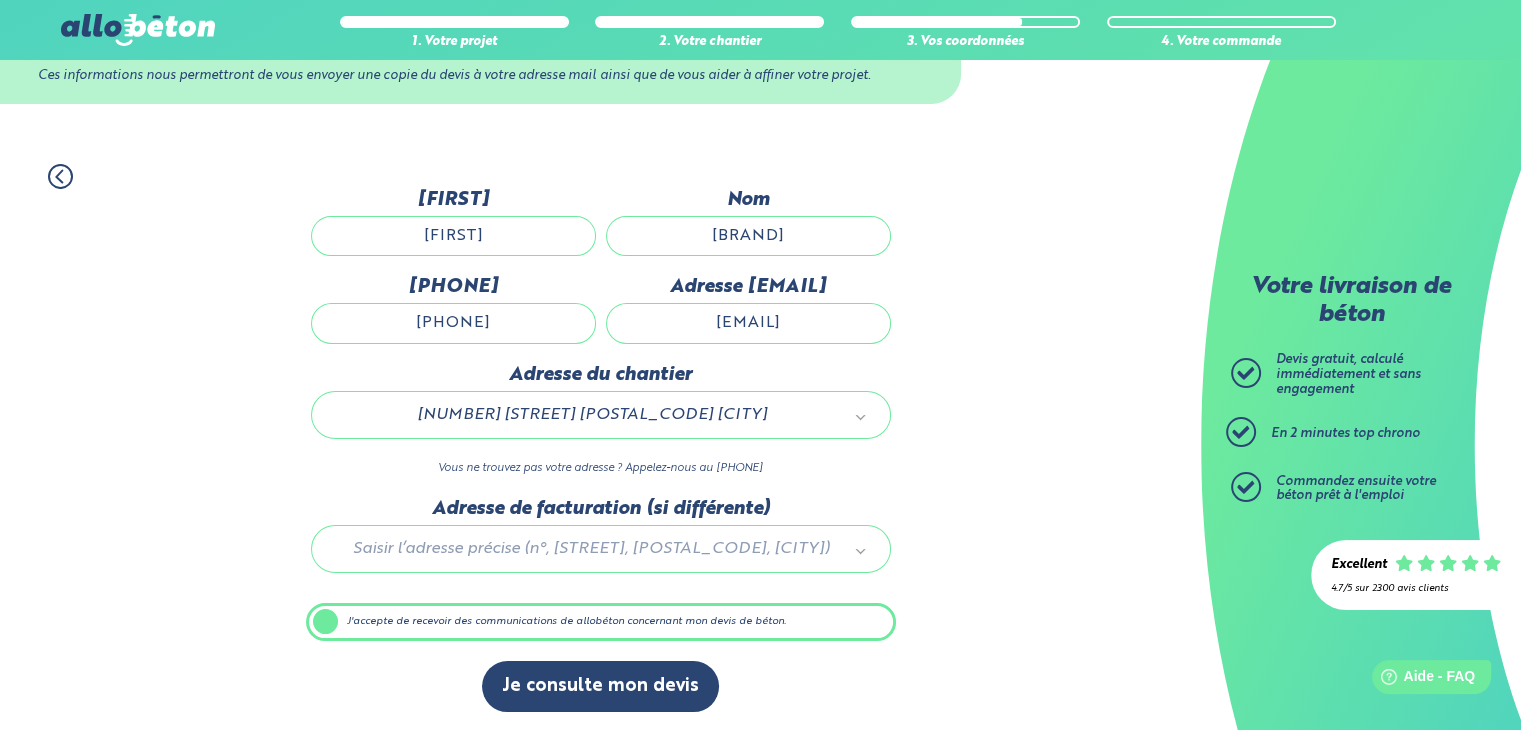 scroll, scrollTop: 77, scrollLeft: 0, axis: vertical 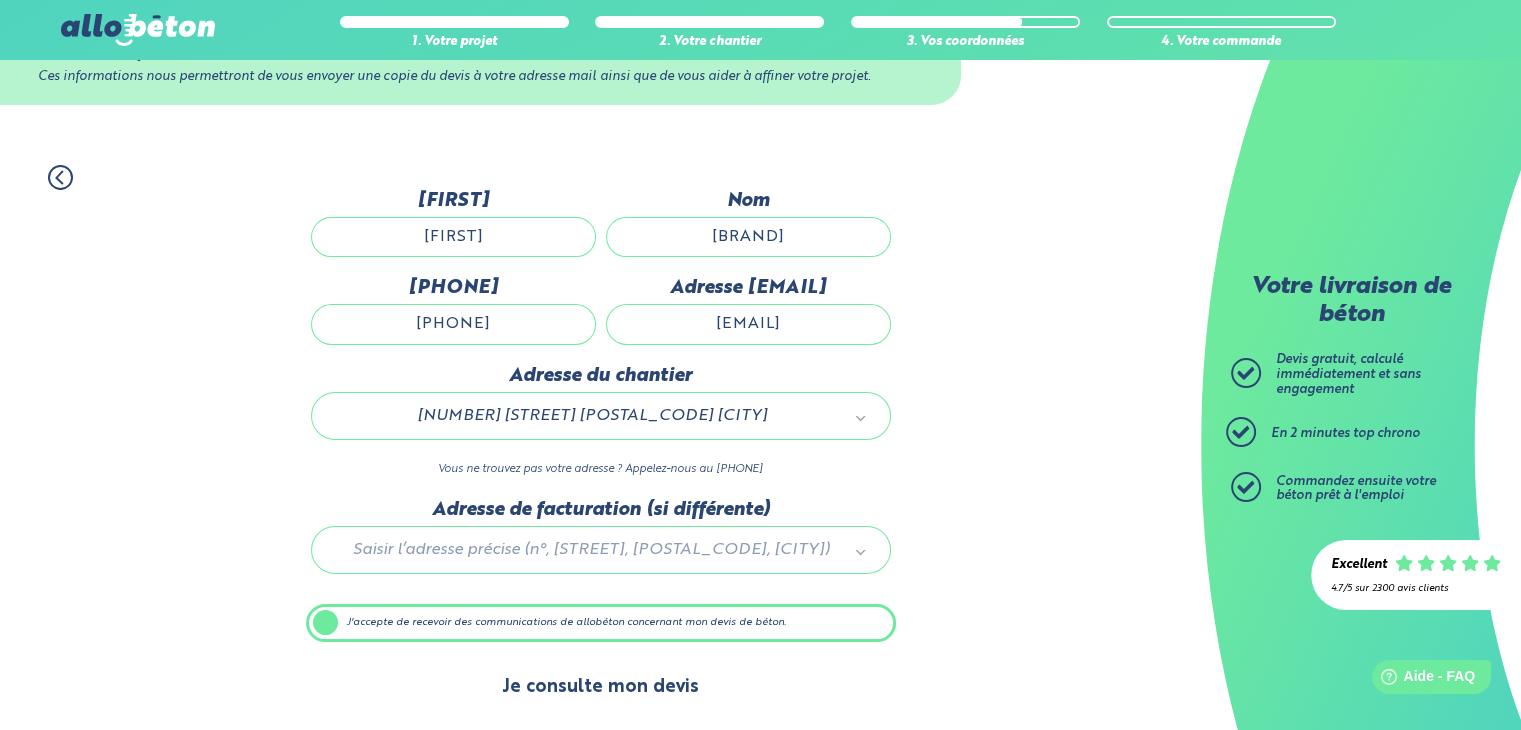 click on "Je consulte mon devis" at bounding box center (600, 687) 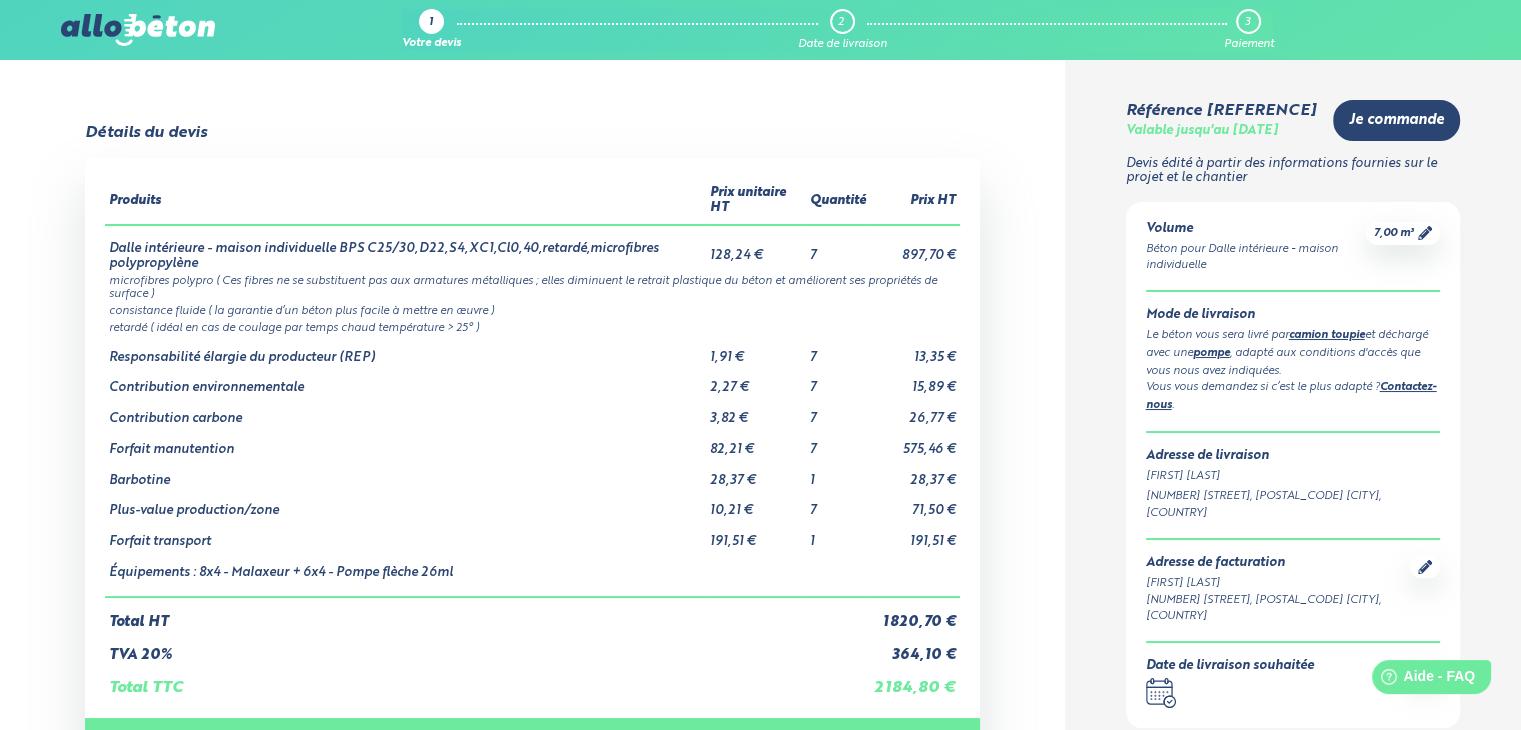scroll, scrollTop: 0, scrollLeft: 0, axis: both 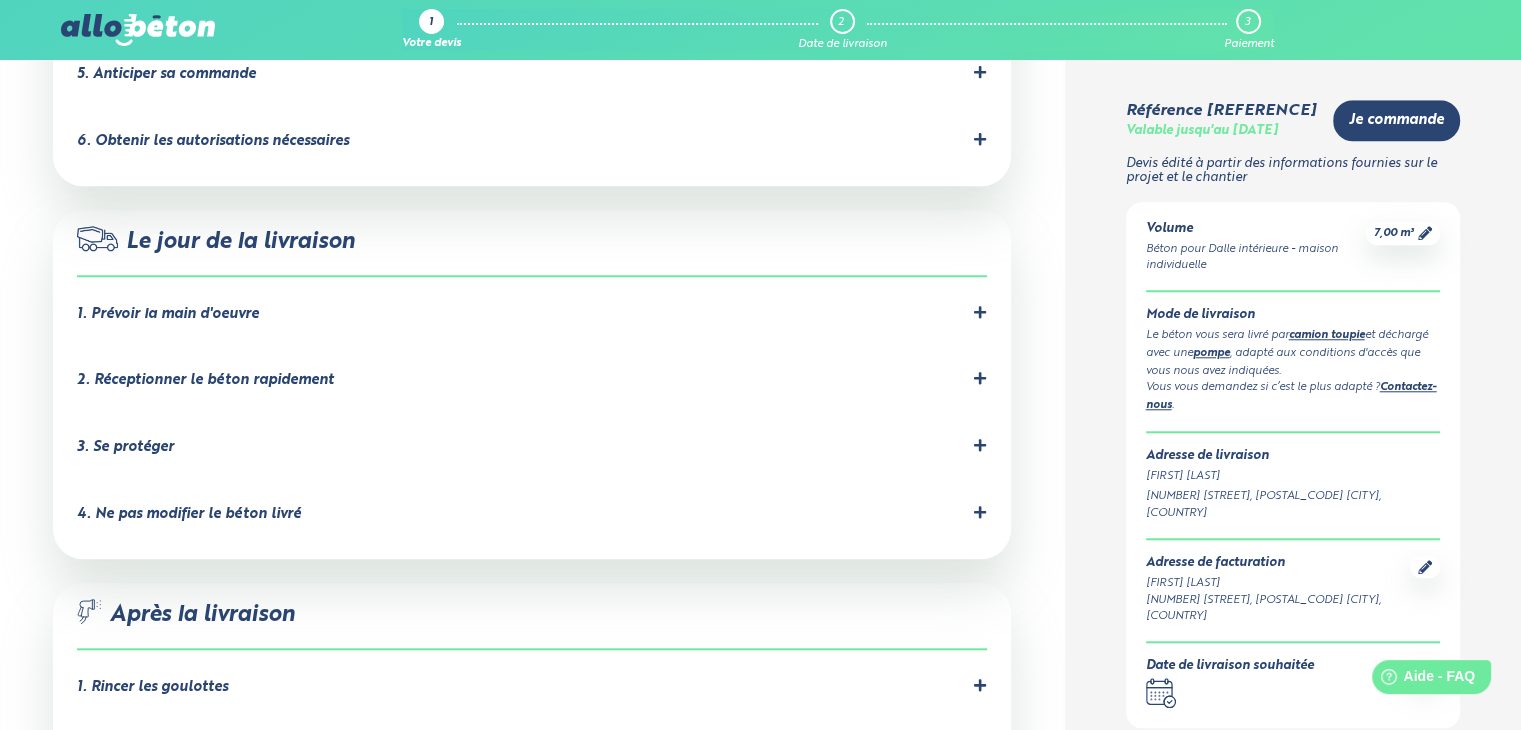 click 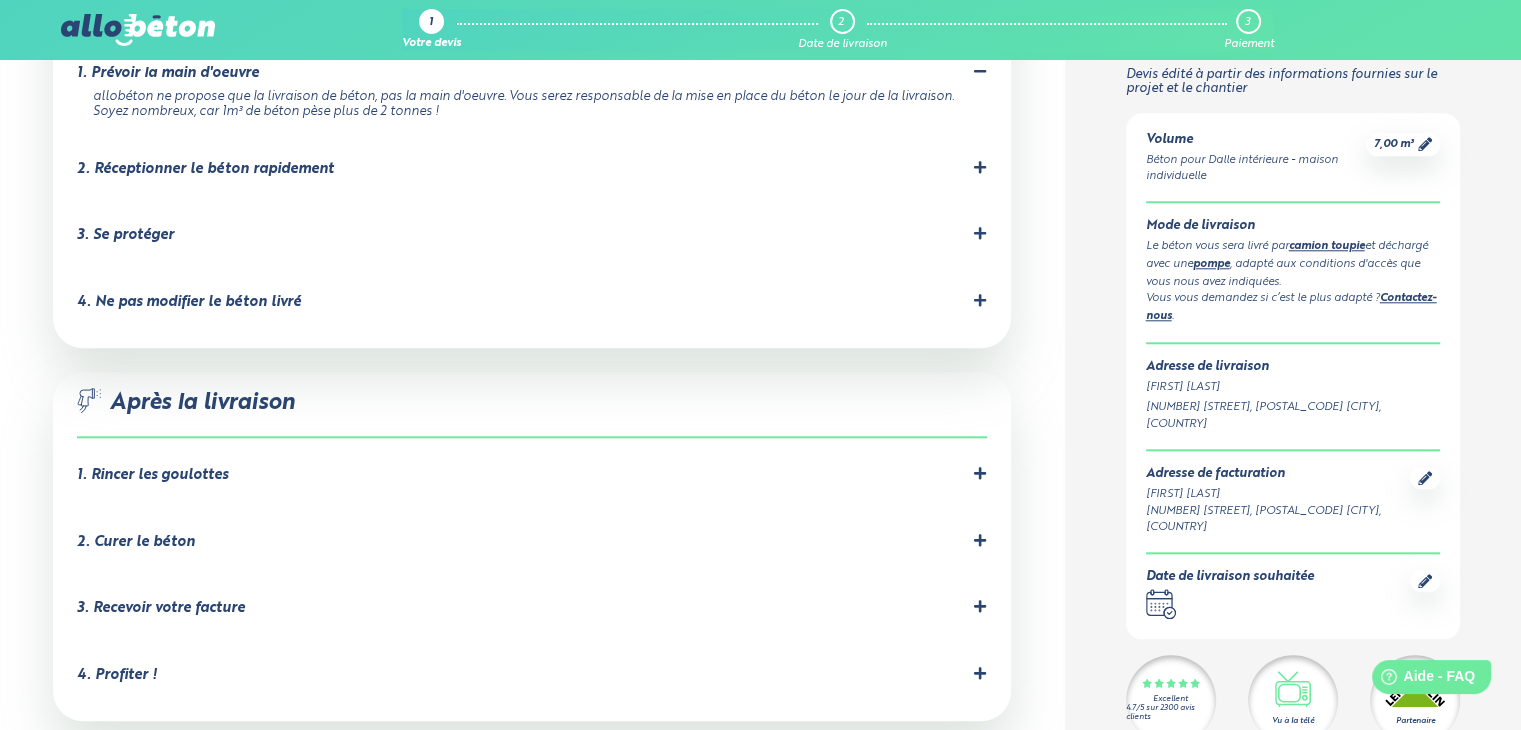 scroll, scrollTop: 2004, scrollLeft: 0, axis: vertical 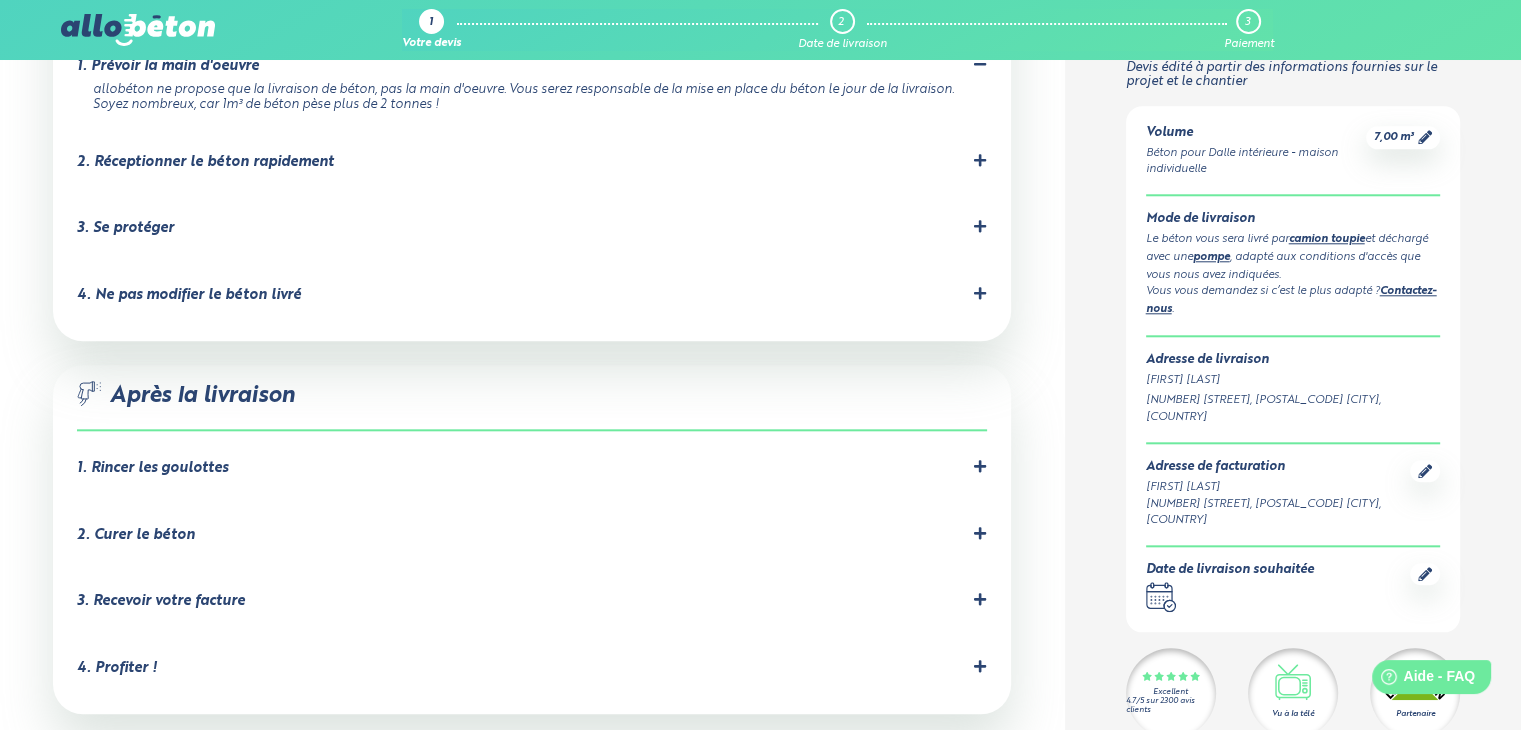 click 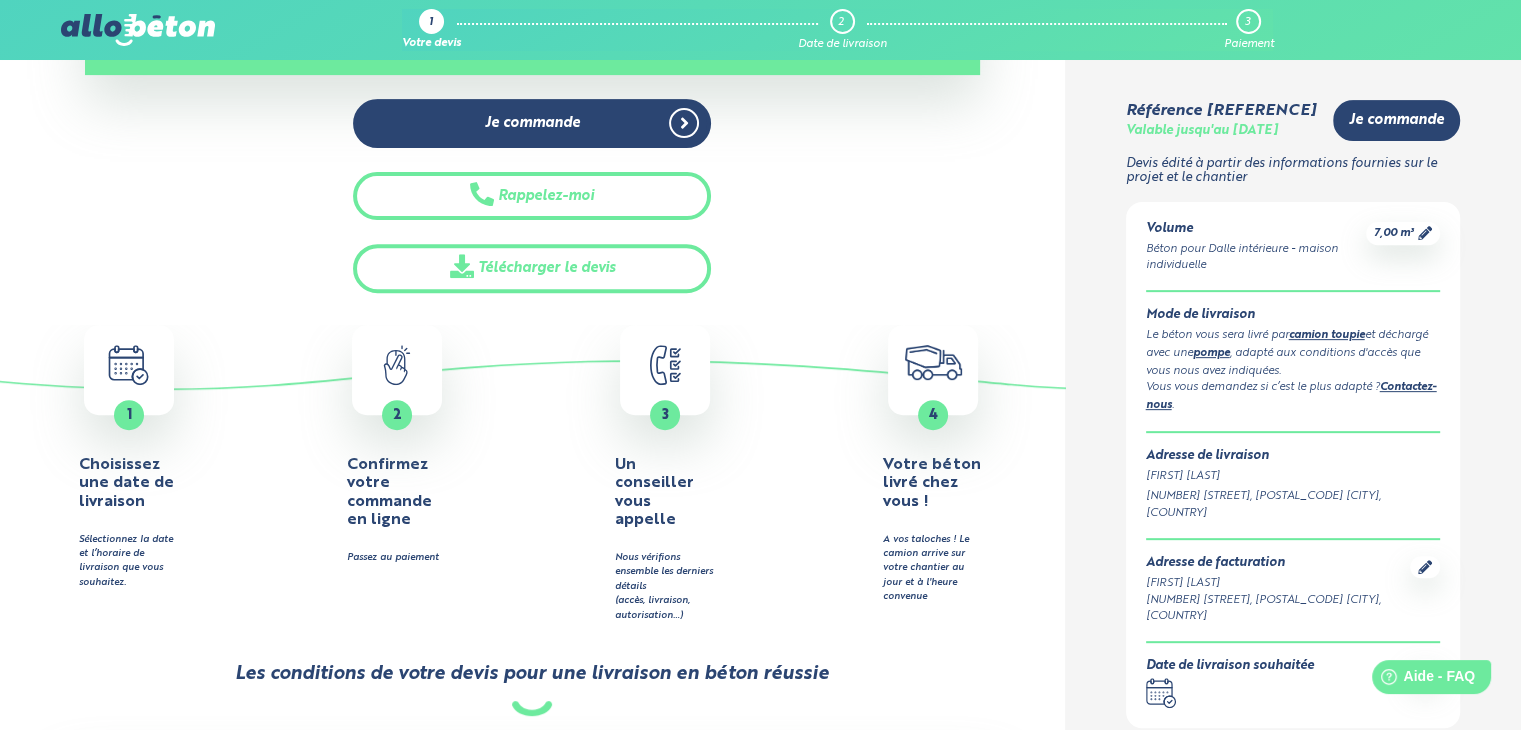 scroll, scrollTop: 716, scrollLeft: 0, axis: vertical 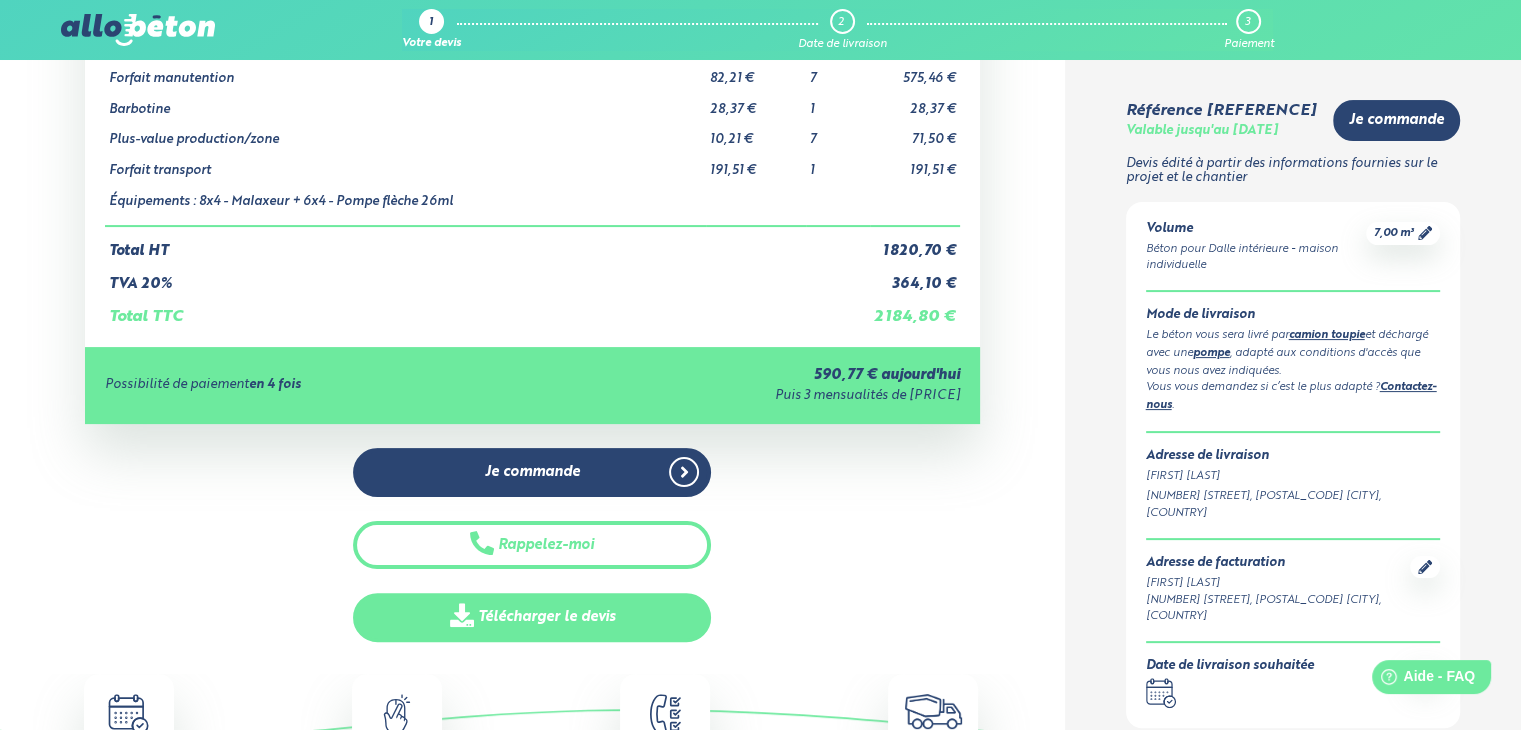 click on "Télécharger le devis" at bounding box center (532, 617) 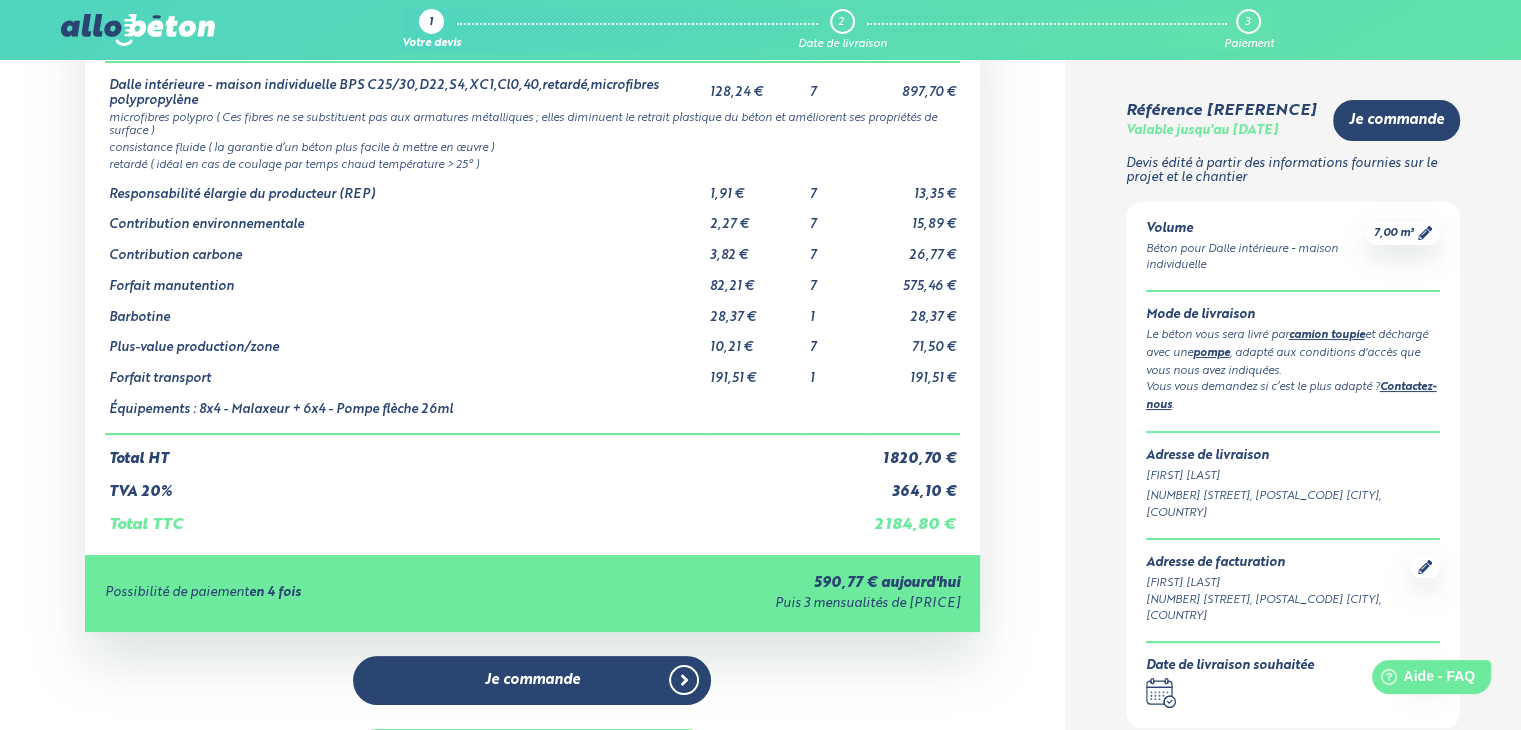 scroll, scrollTop: 132, scrollLeft: 0, axis: vertical 